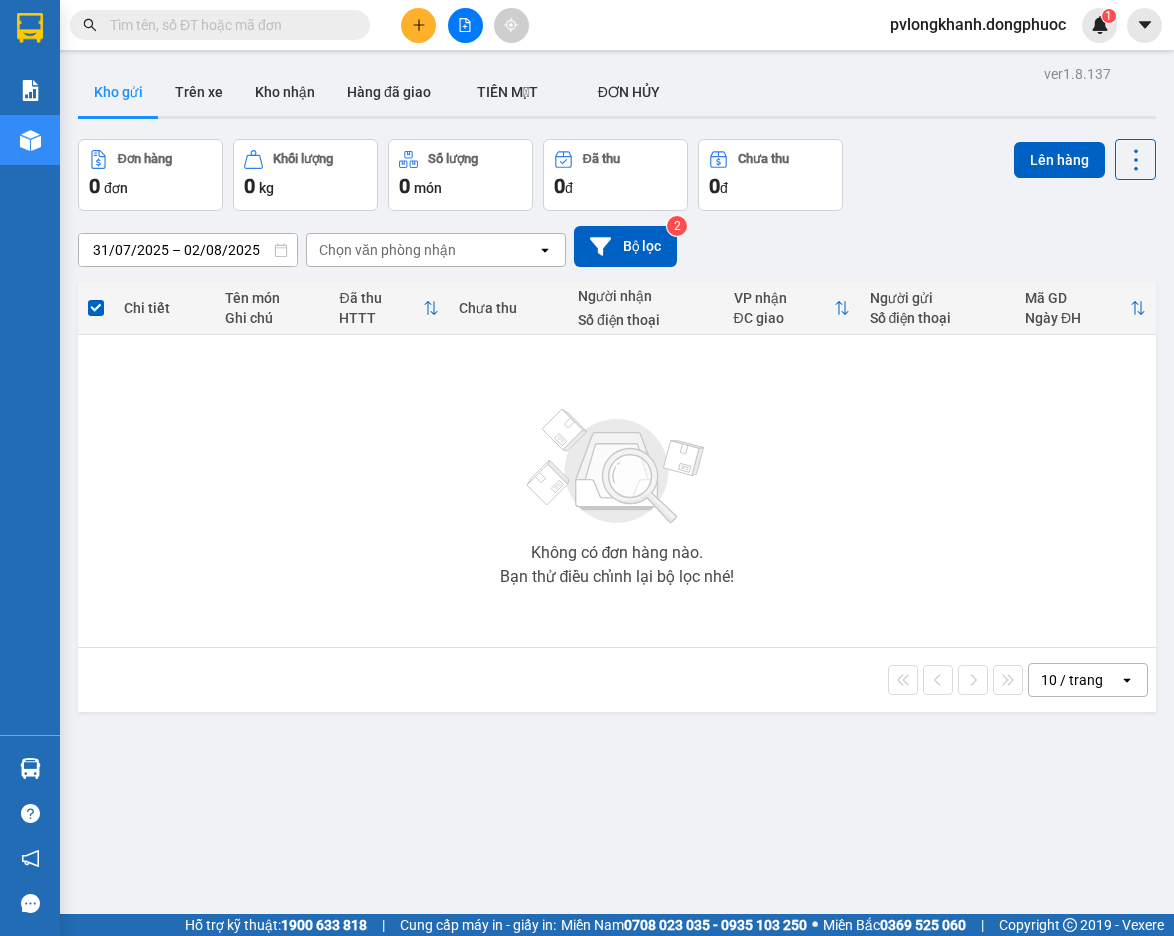 scroll, scrollTop: 0, scrollLeft: 0, axis: both 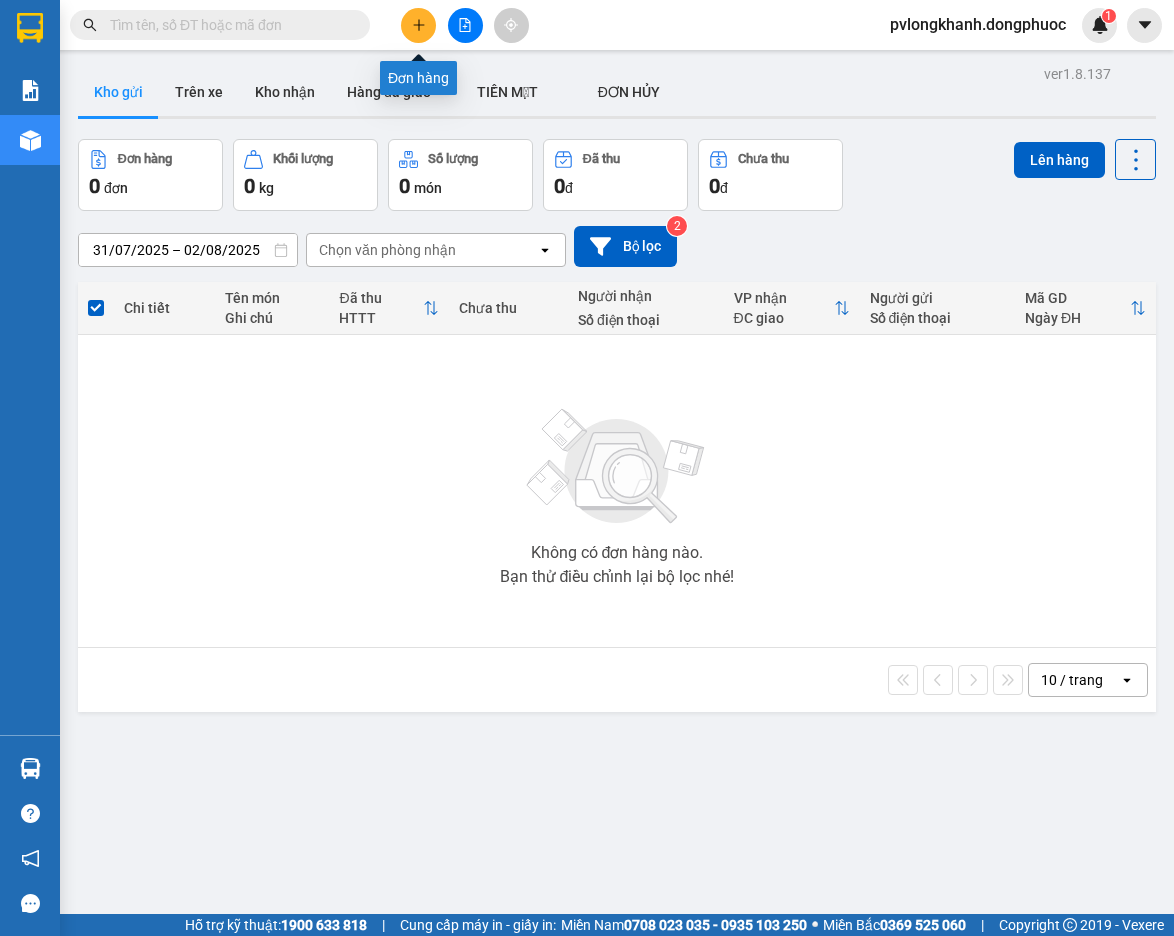 click at bounding box center [418, 25] 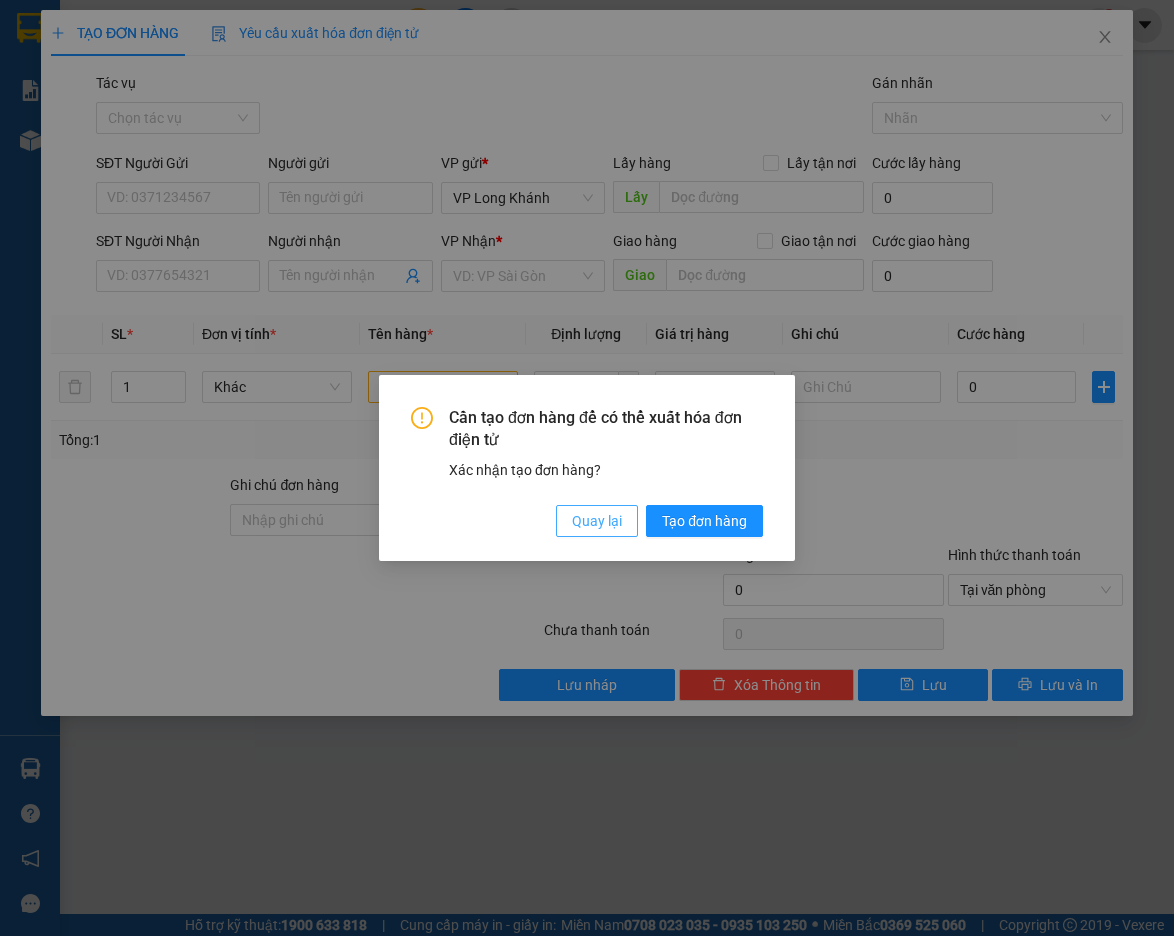 click on "Quay lại" at bounding box center (597, 521) 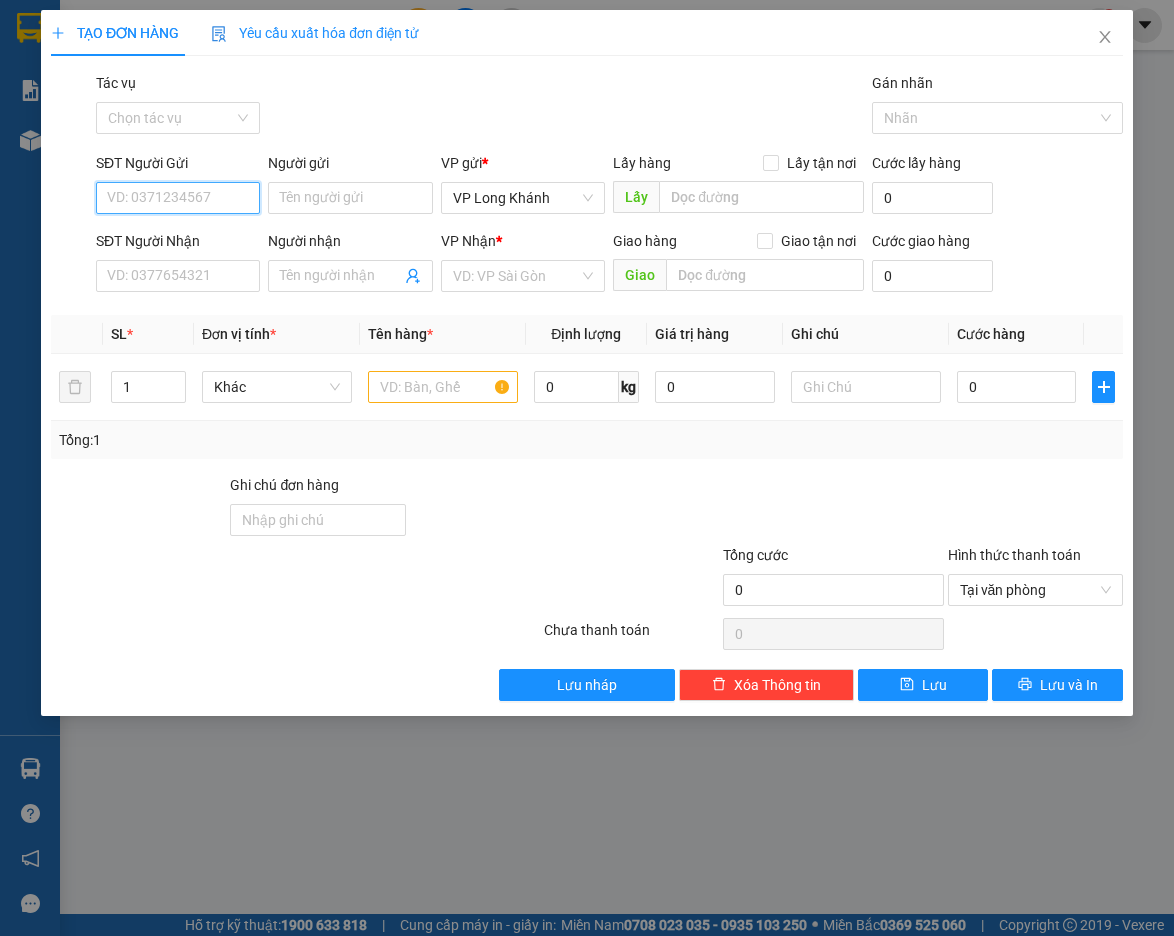 click on "SĐT Người Gửi" at bounding box center (178, 198) 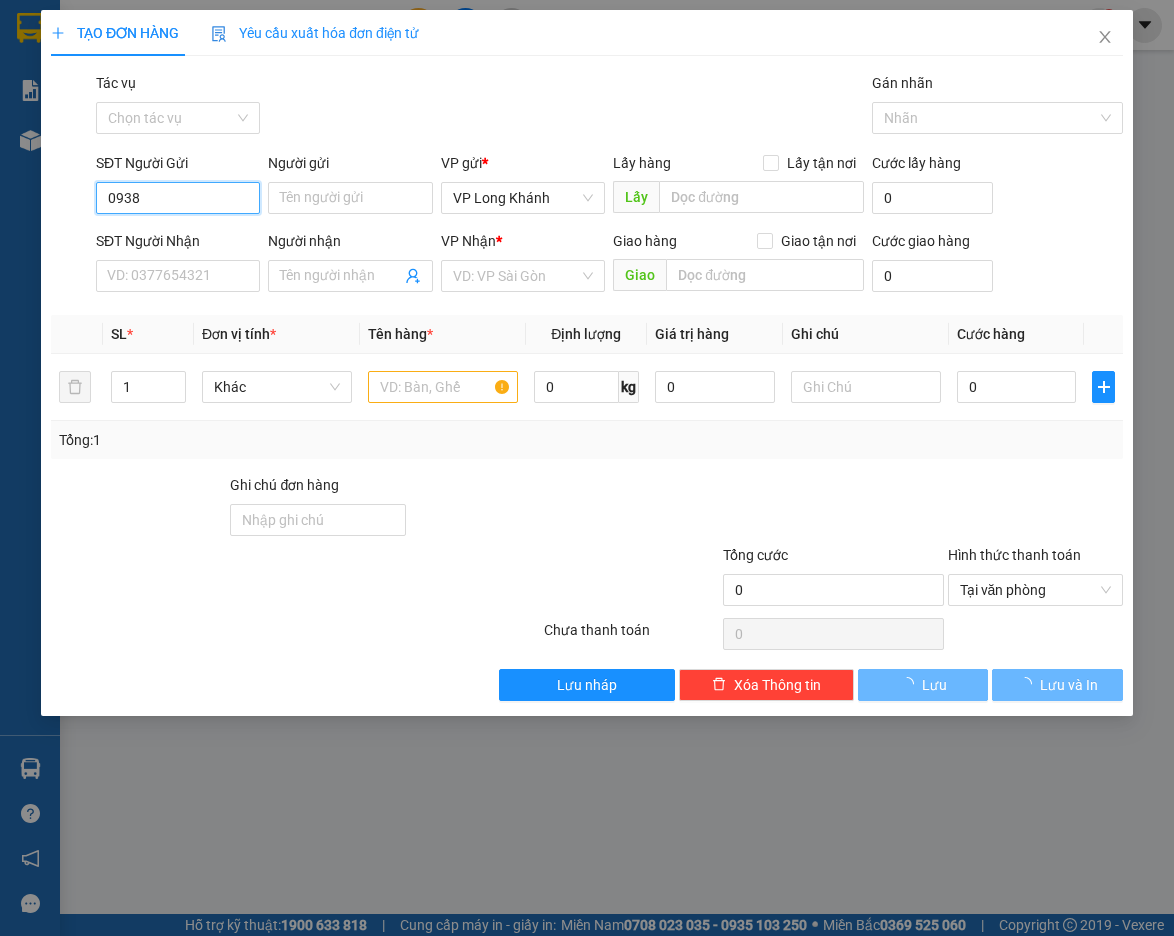 type on "0938" 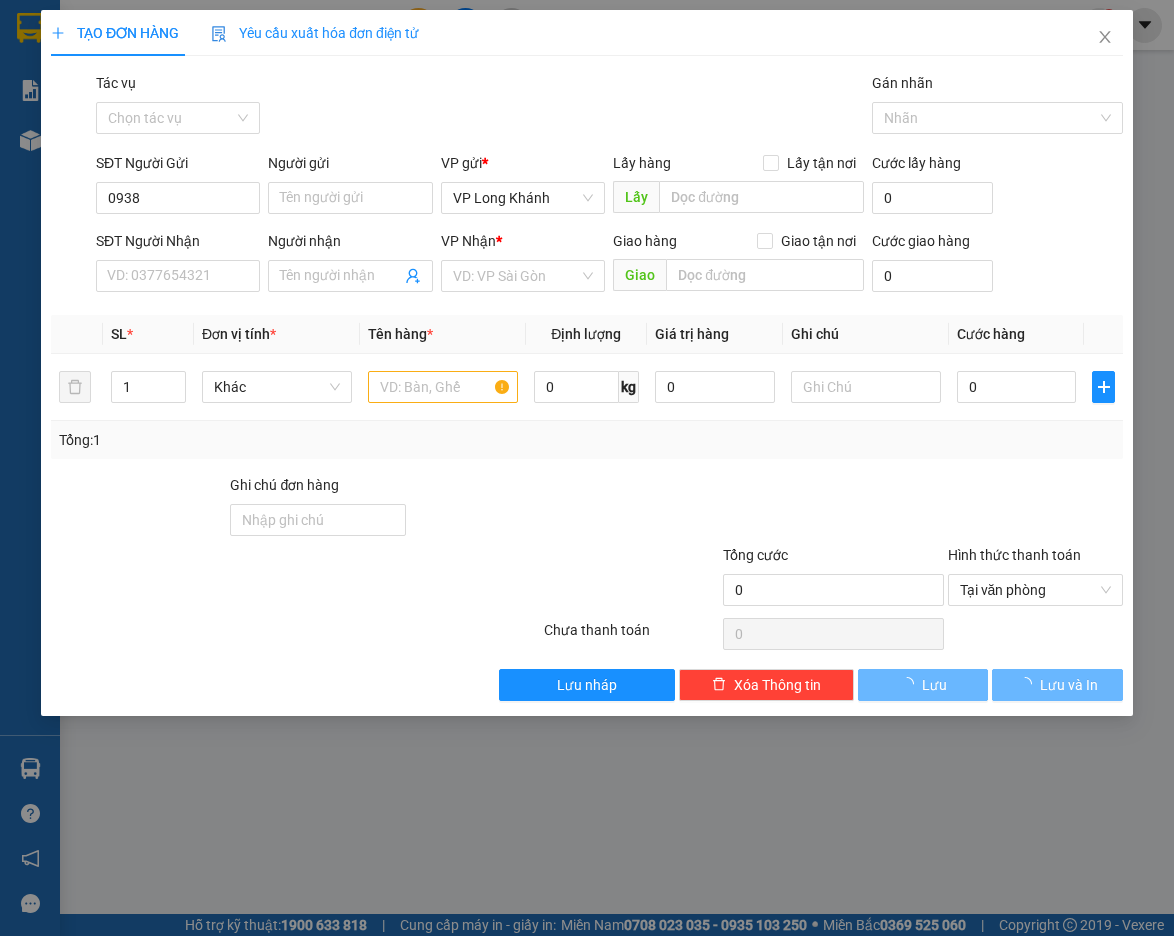 click on "SĐT Người Gửi" at bounding box center [178, 167] 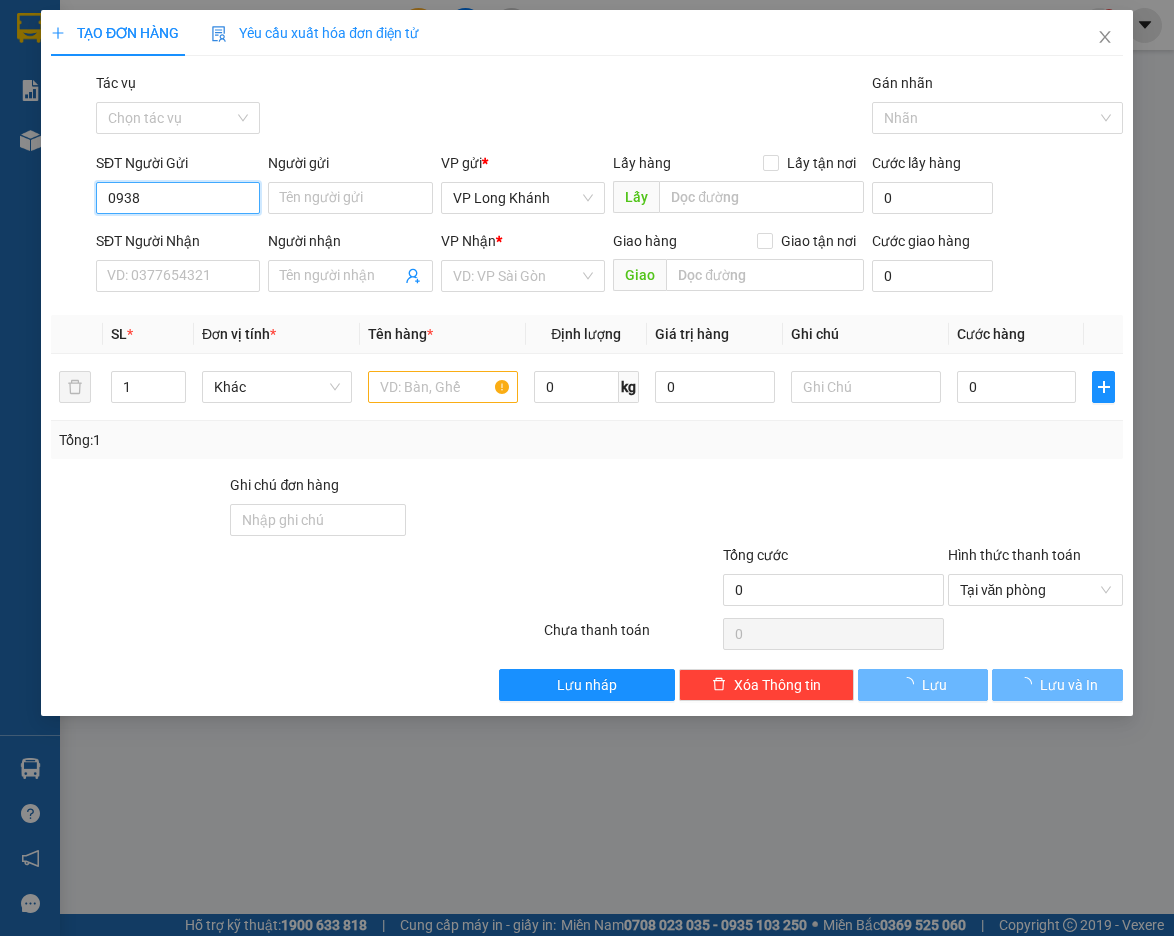 click on "0938" at bounding box center (178, 198) 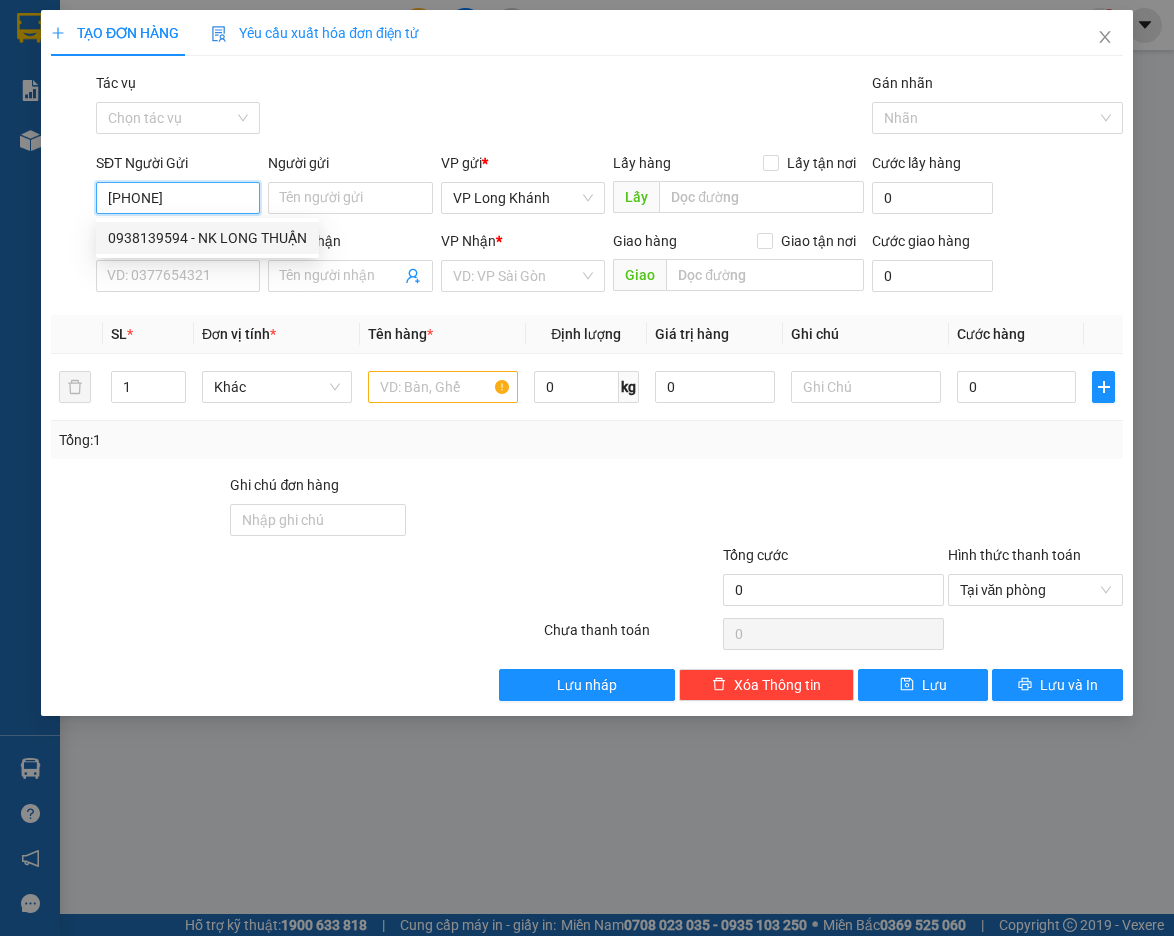click on "0938139594 - NK LONG THUẬN" at bounding box center [207, 238] 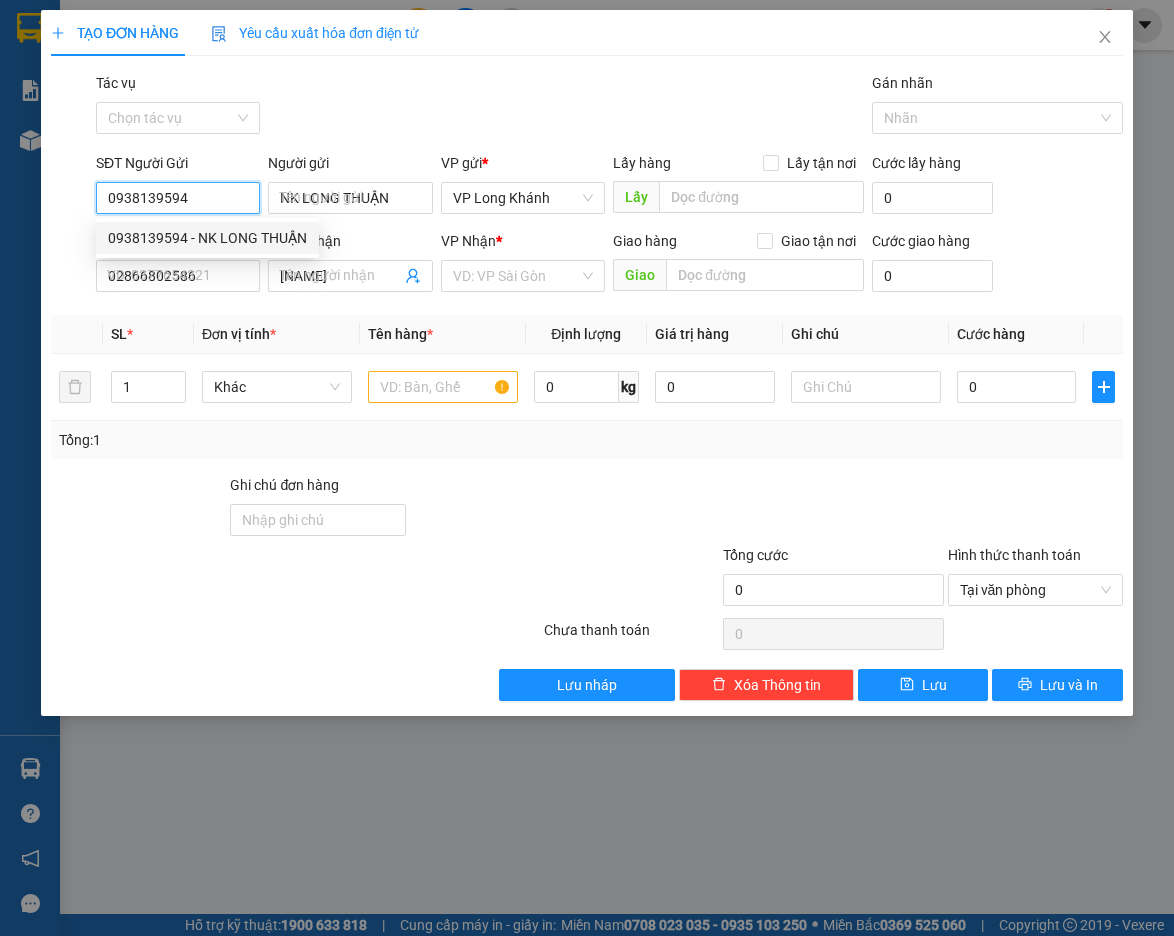 type on "30.000" 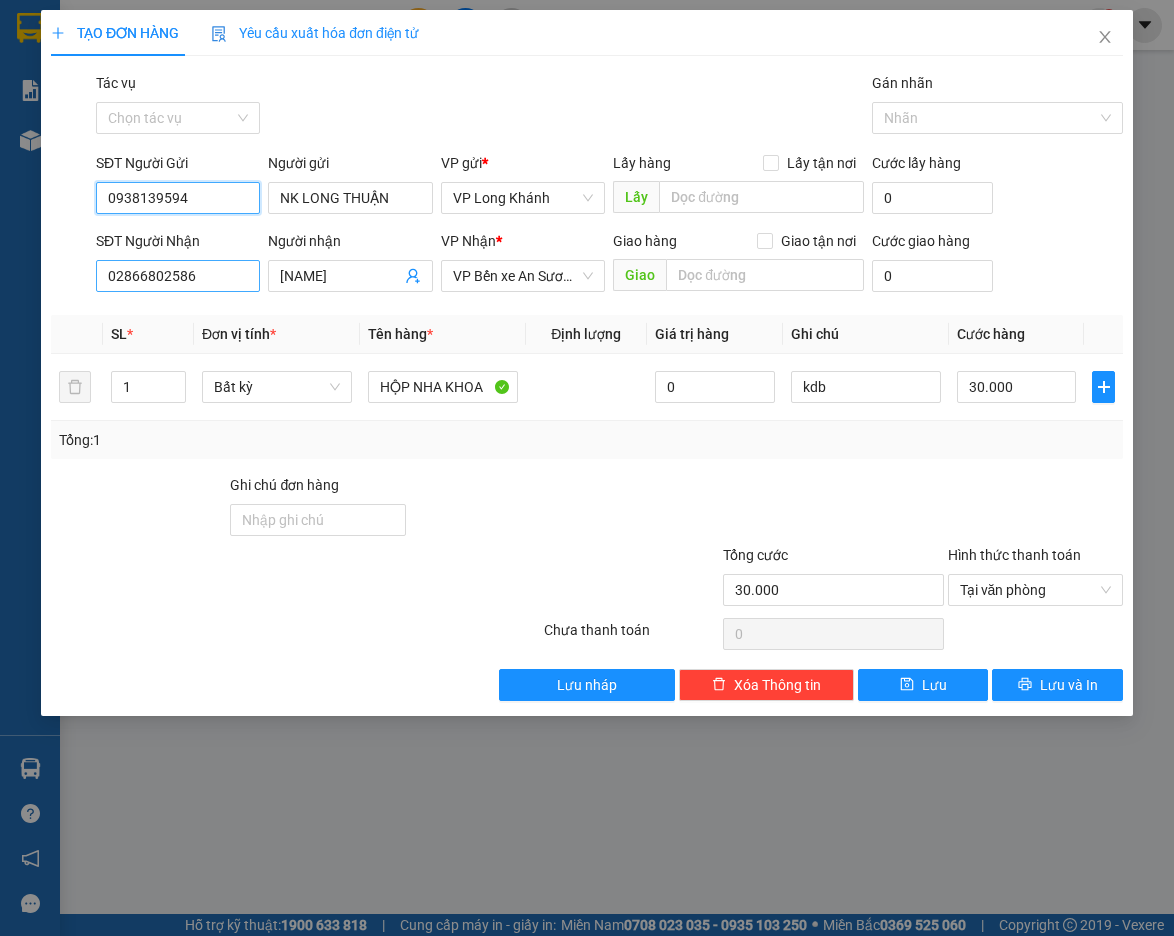 type on "0938139594" 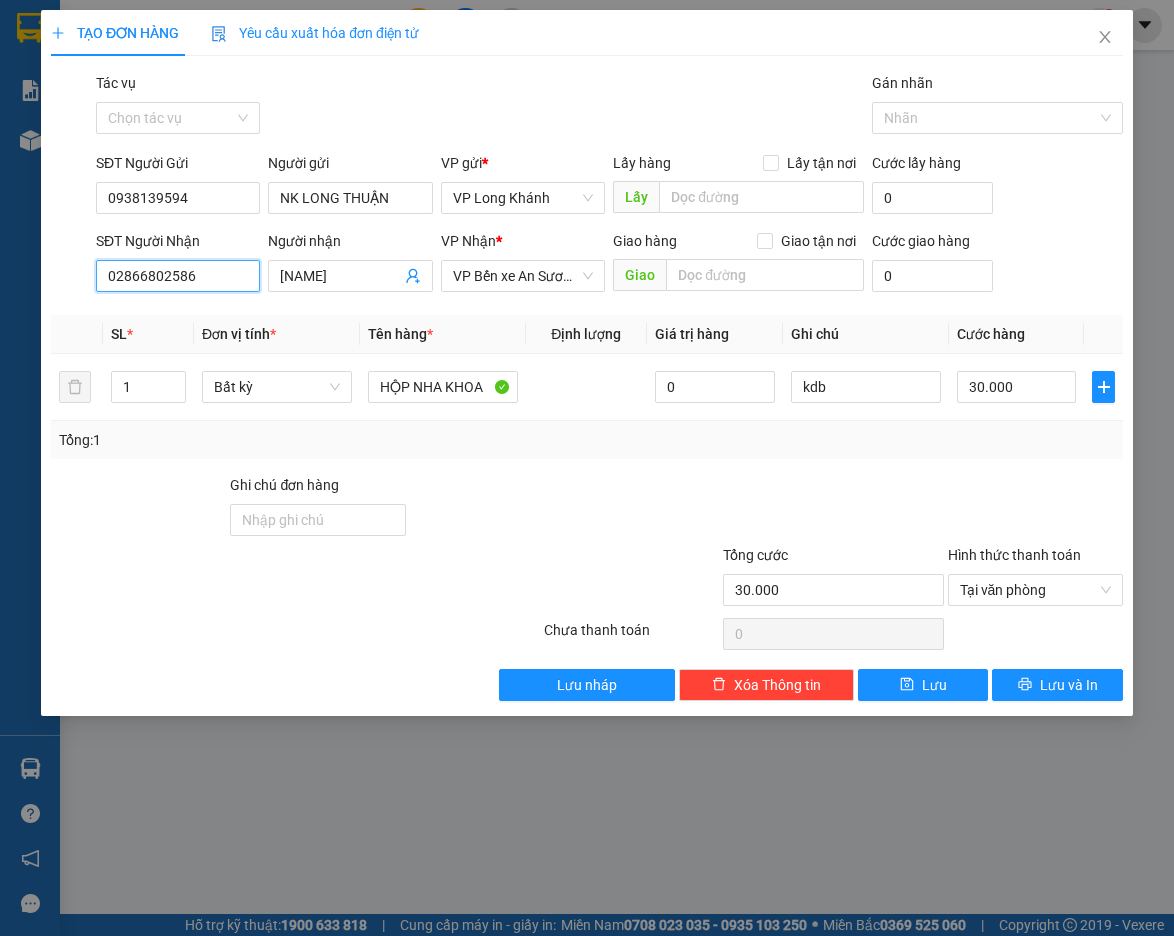 click on "02866802586" at bounding box center (178, 276) 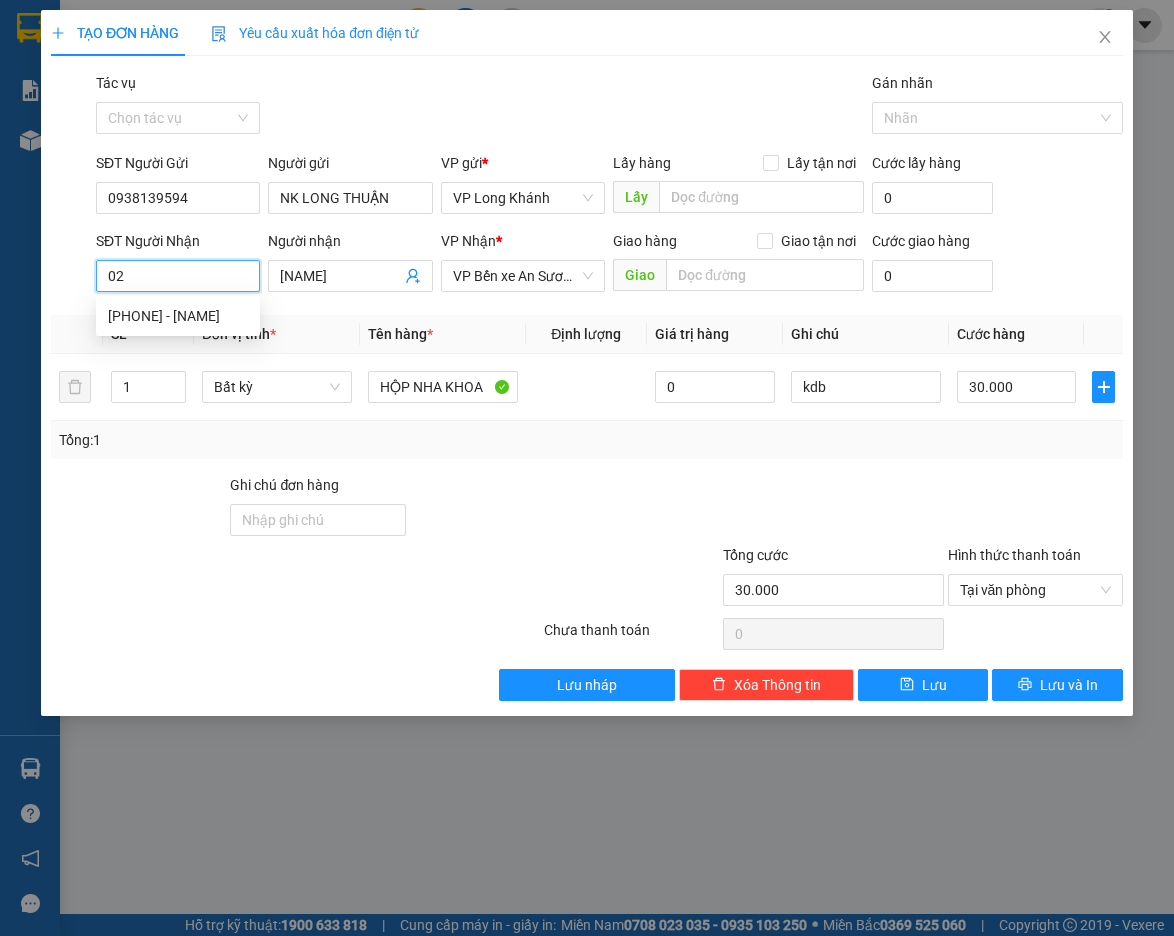 type on "0" 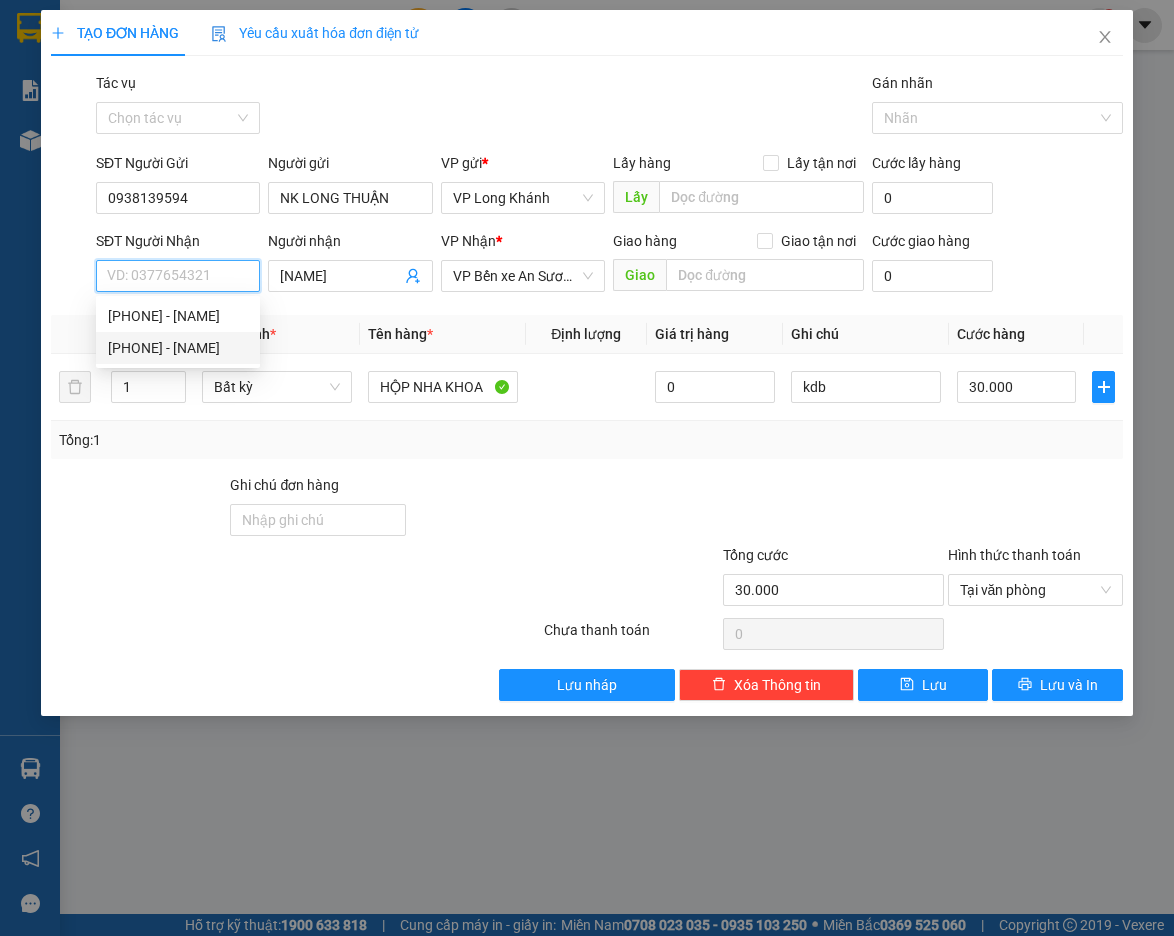 click on "[PHONE] - [NAME]" at bounding box center (178, 348) 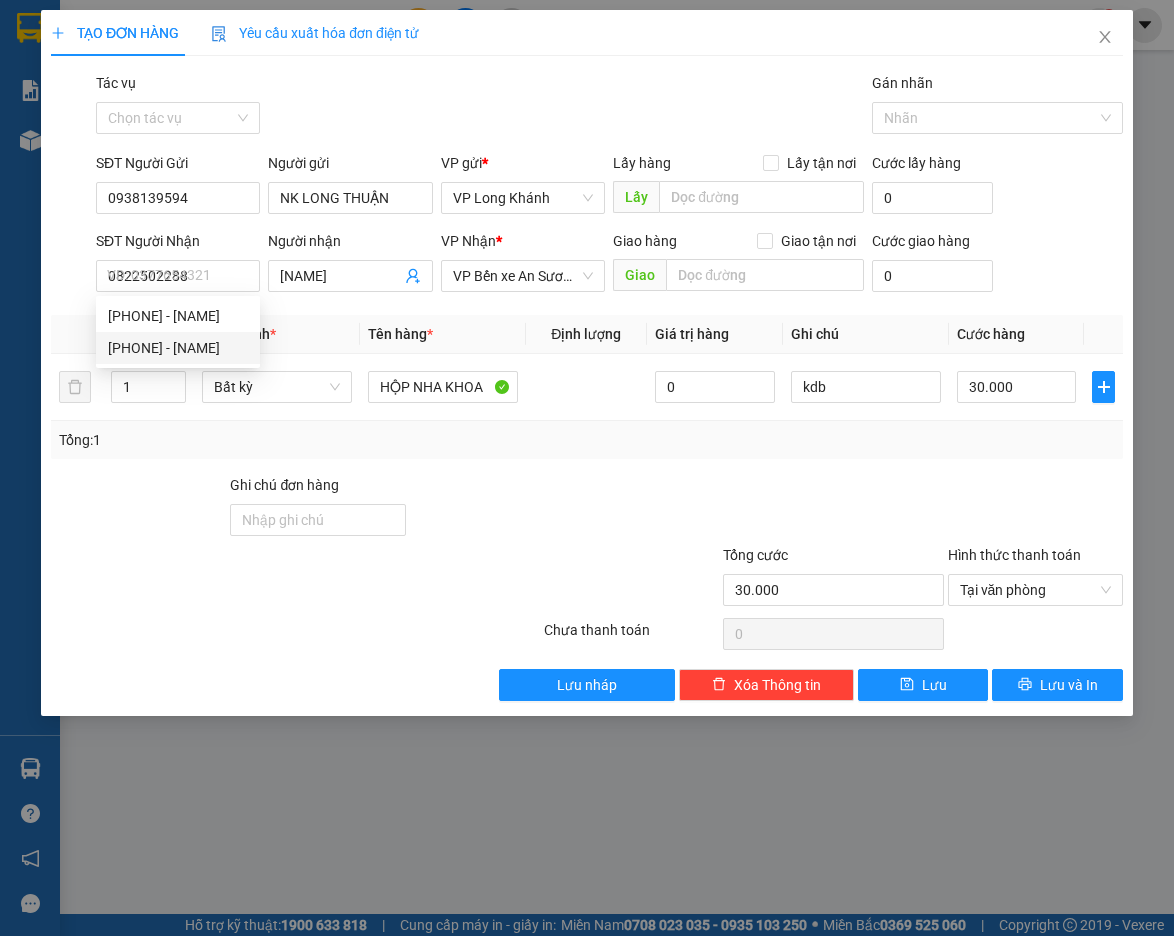 click on "Đơn vị tính  *" at bounding box center (277, 334) 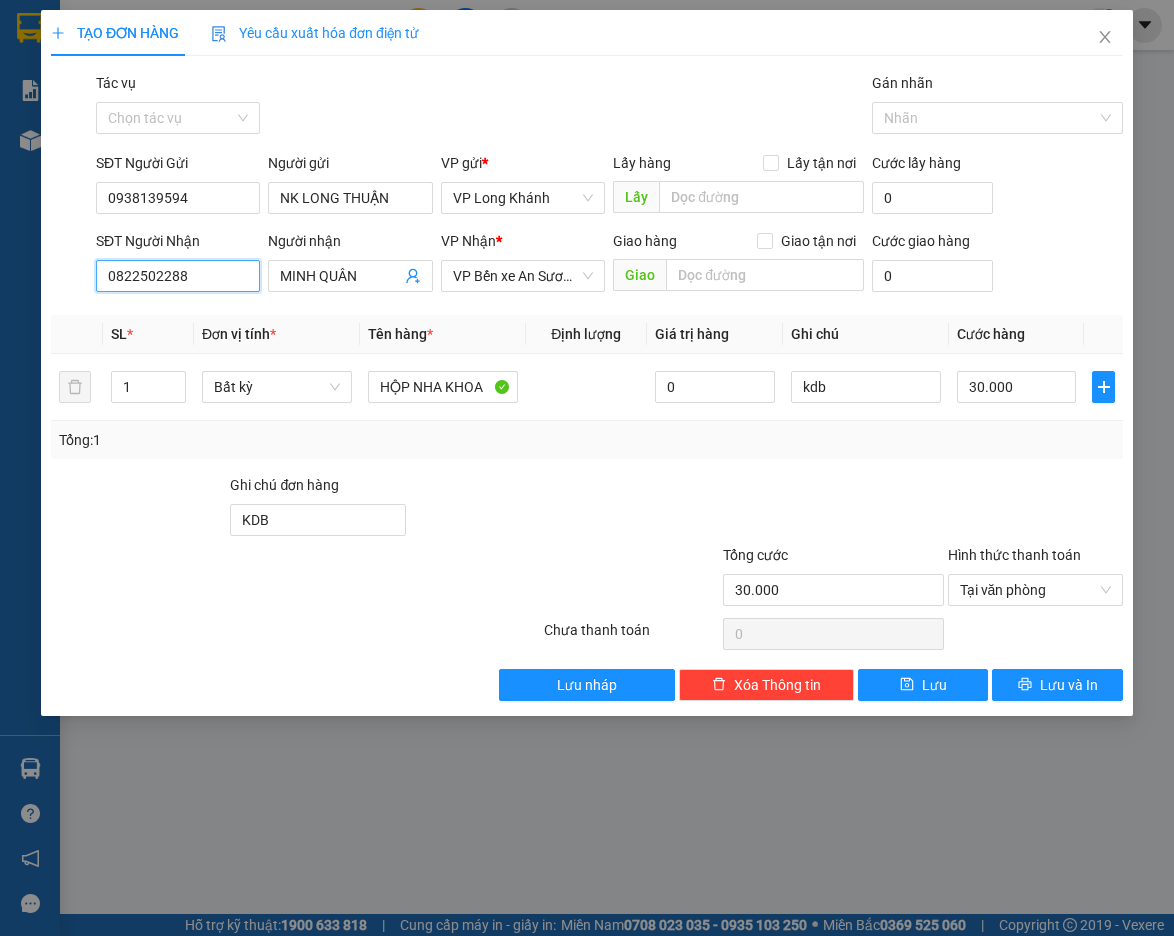 click on "0822502288" at bounding box center (178, 276) 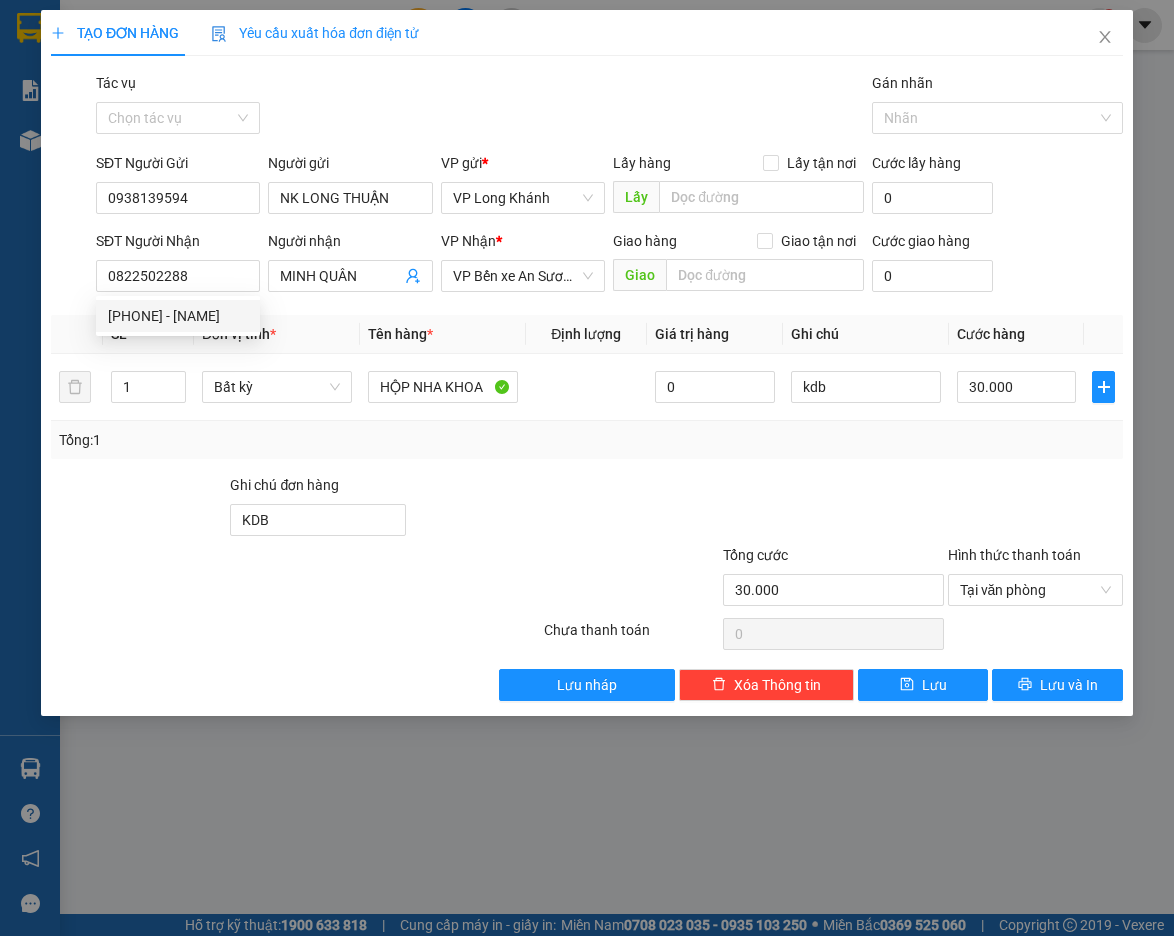 click at bounding box center (542, 509) 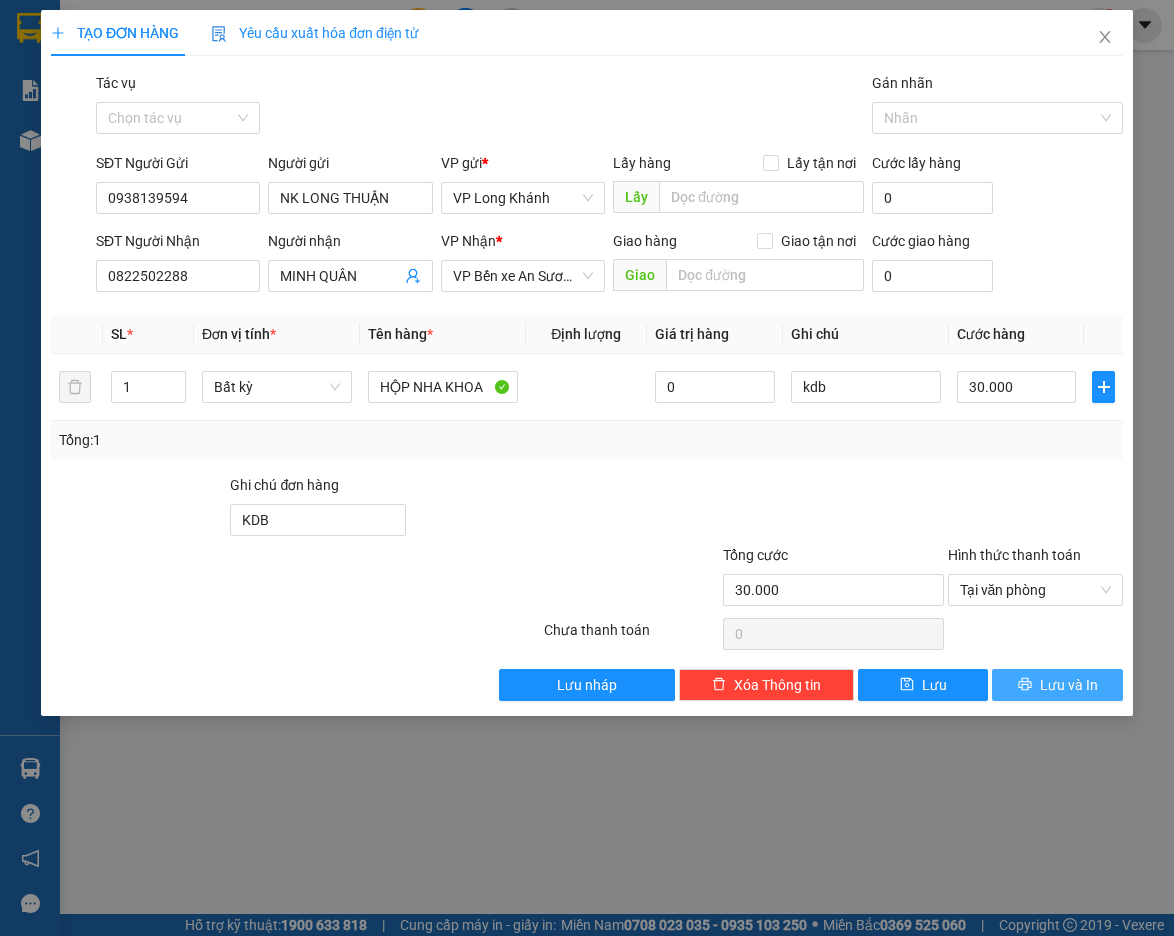 click on "Lưu và In" at bounding box center (1069, 685) 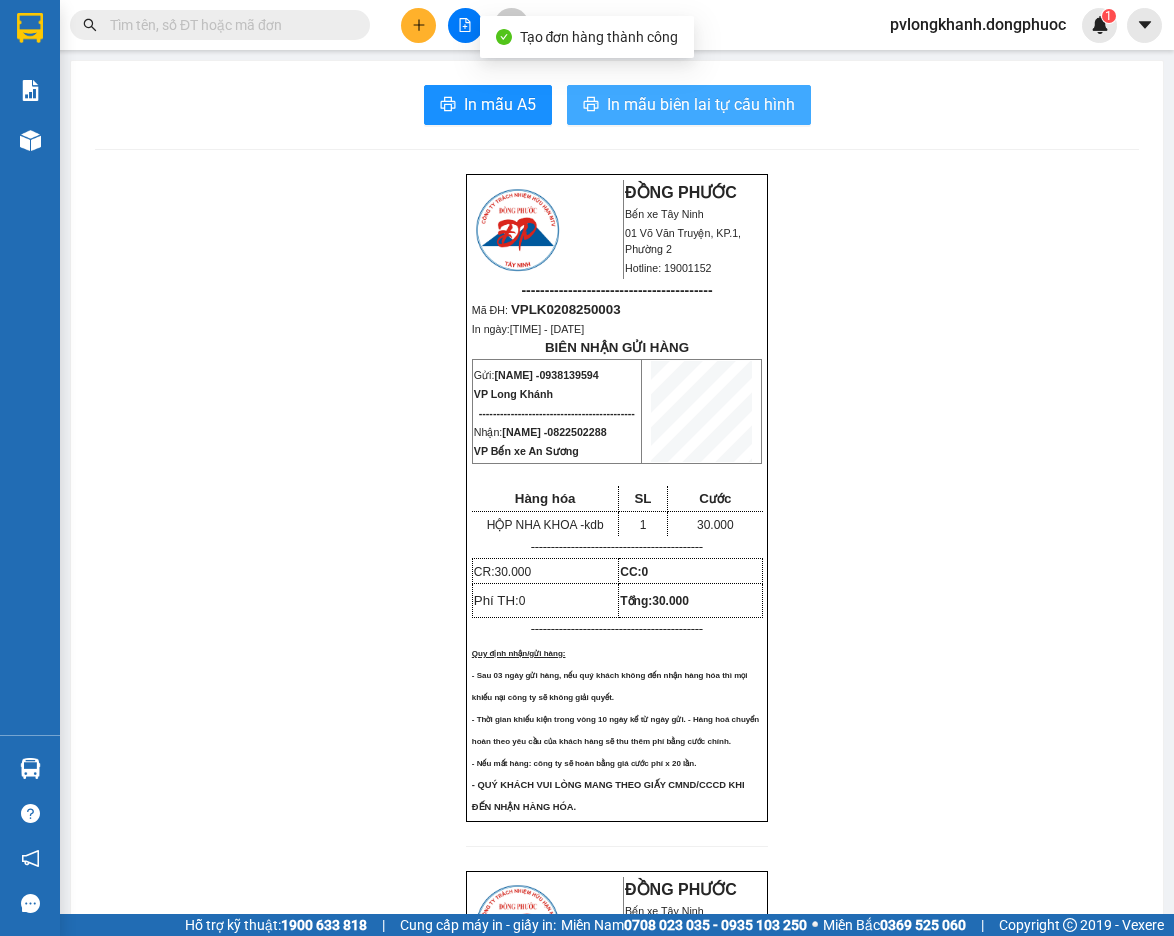 click on "In mẫu biên lai tự cấu hình" at bounding box center (701, 104) 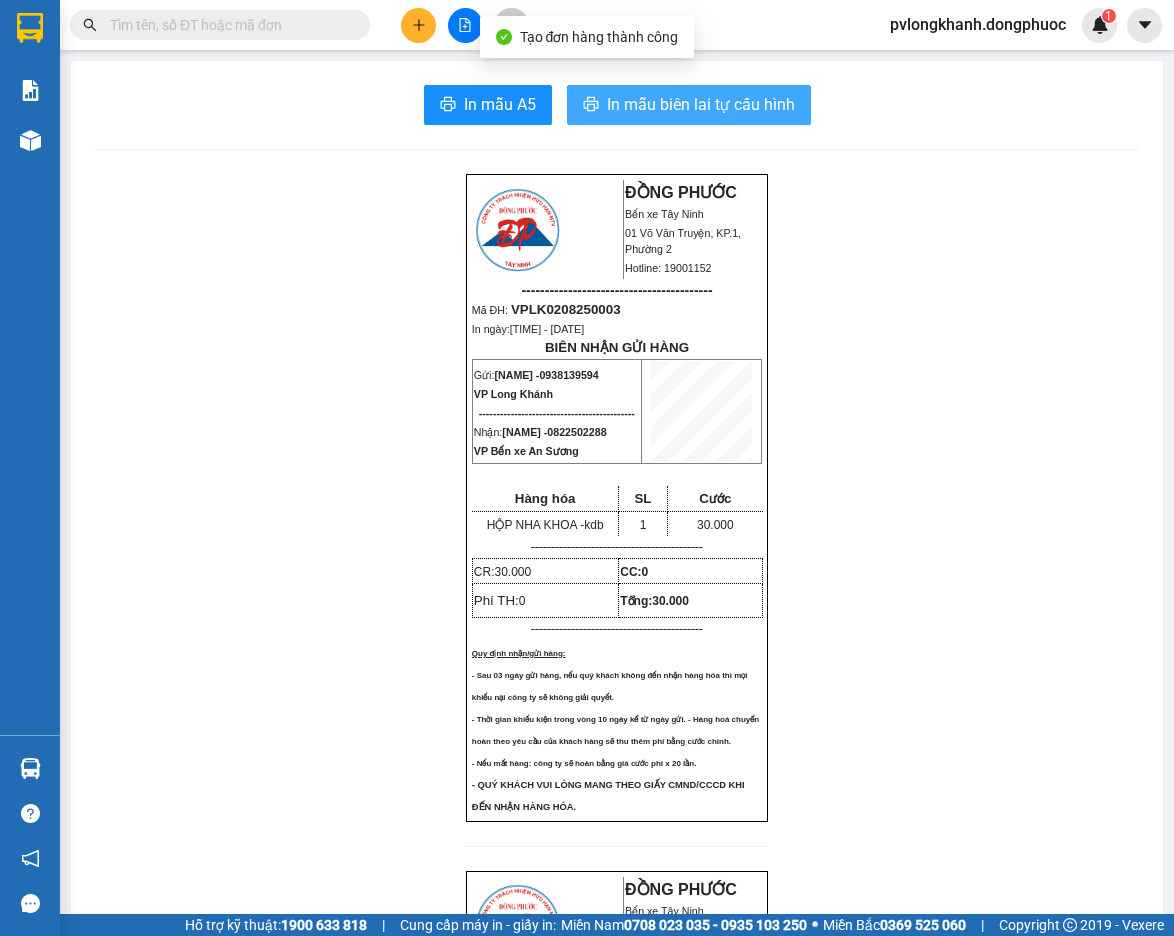scroll, scrollTop: 0, scrollLeft: 0, axis: both 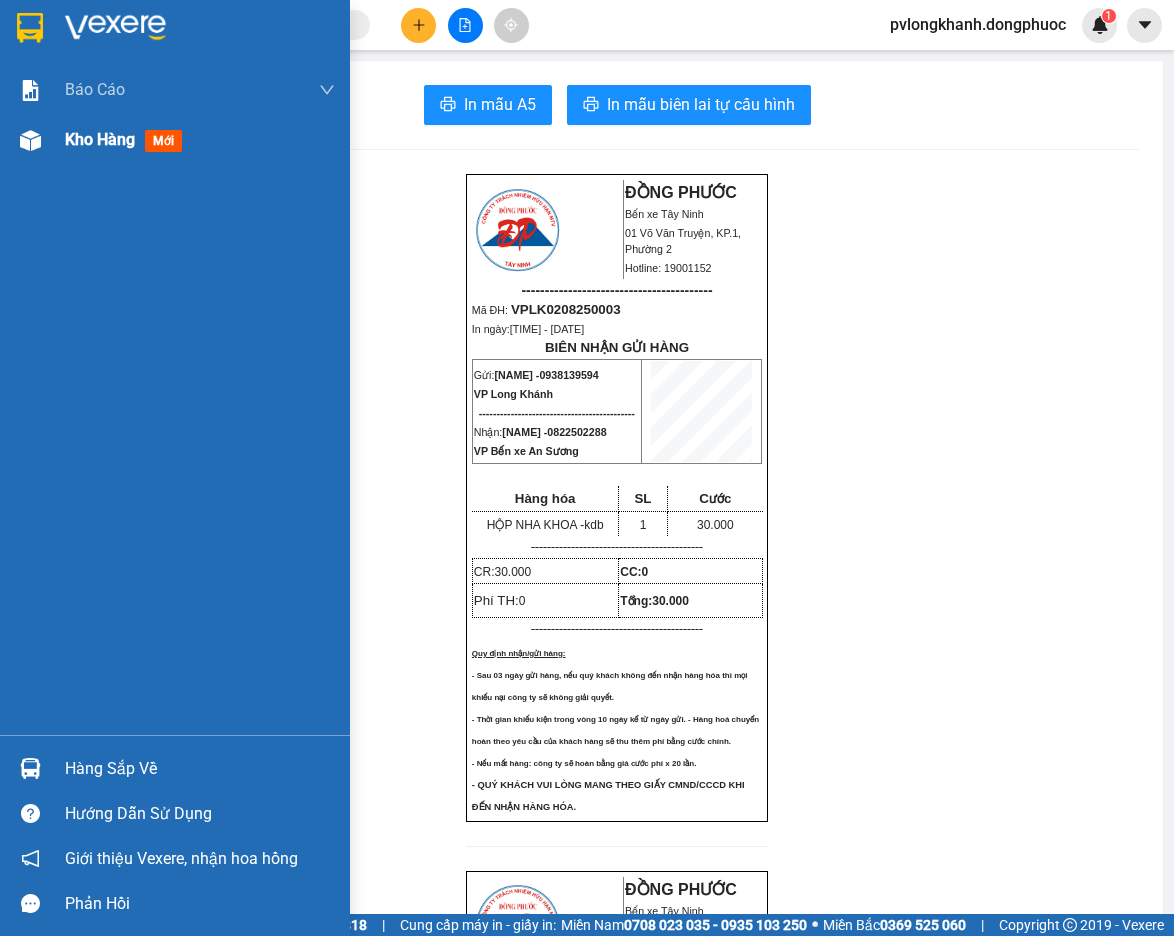 click on "Kho hàng" at bounding box center (100, 139) 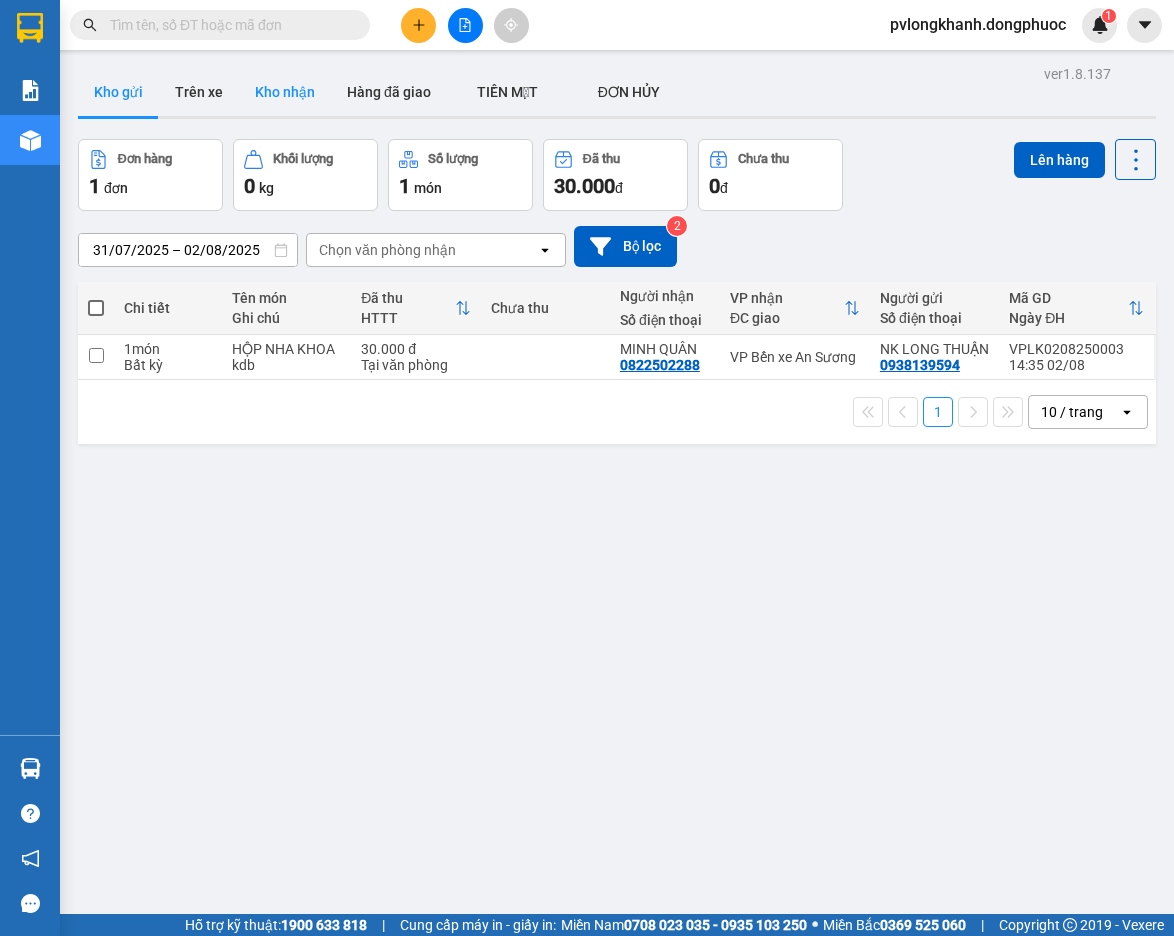 click on "Kho nhận" at bounding box center [285, 92] 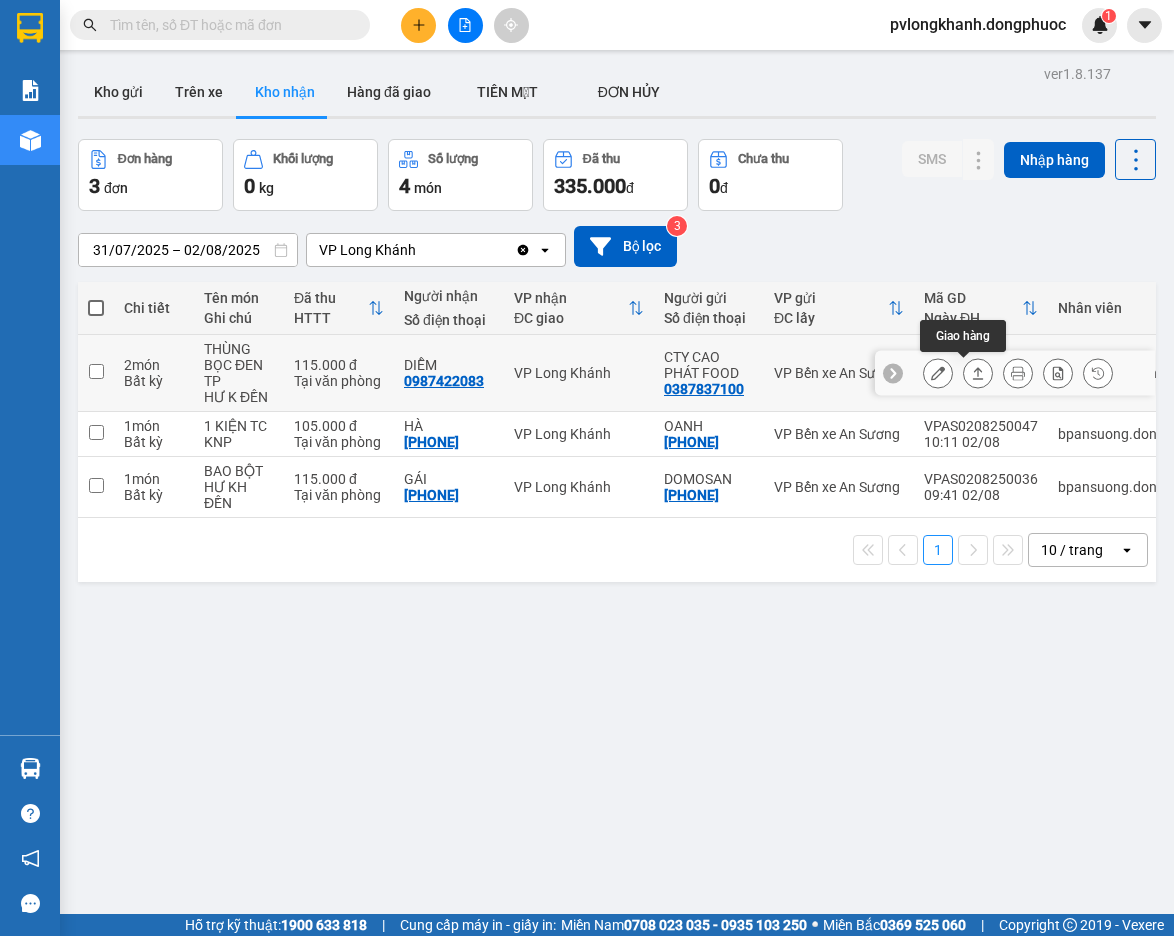 click at bounding box center (978, 373) 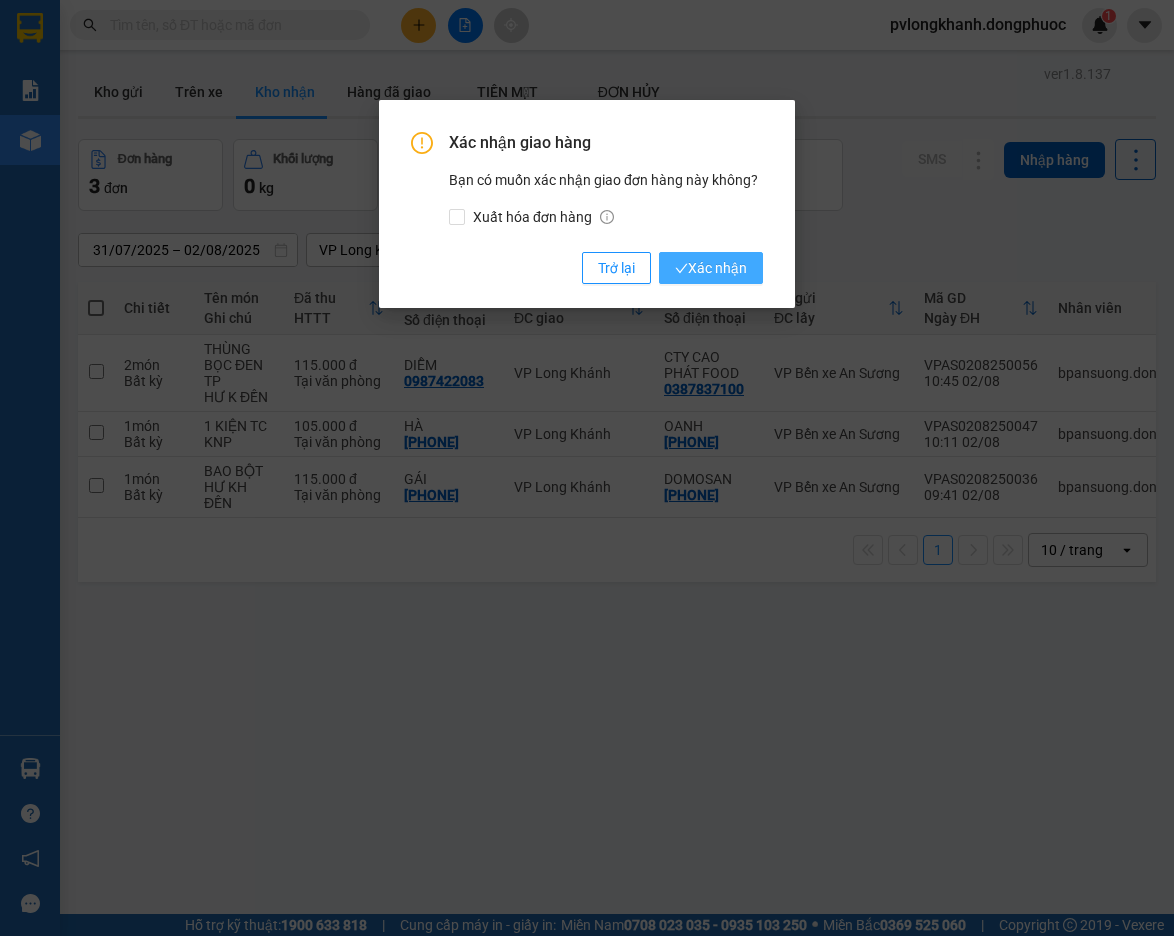 click on "Xác nhận giao hàng Bạn có muốn xác nhận giao đơn hàng này không? Xuất hóa đơn hàng Trở lại  Xác nhận" at bounding box center (587, 204) 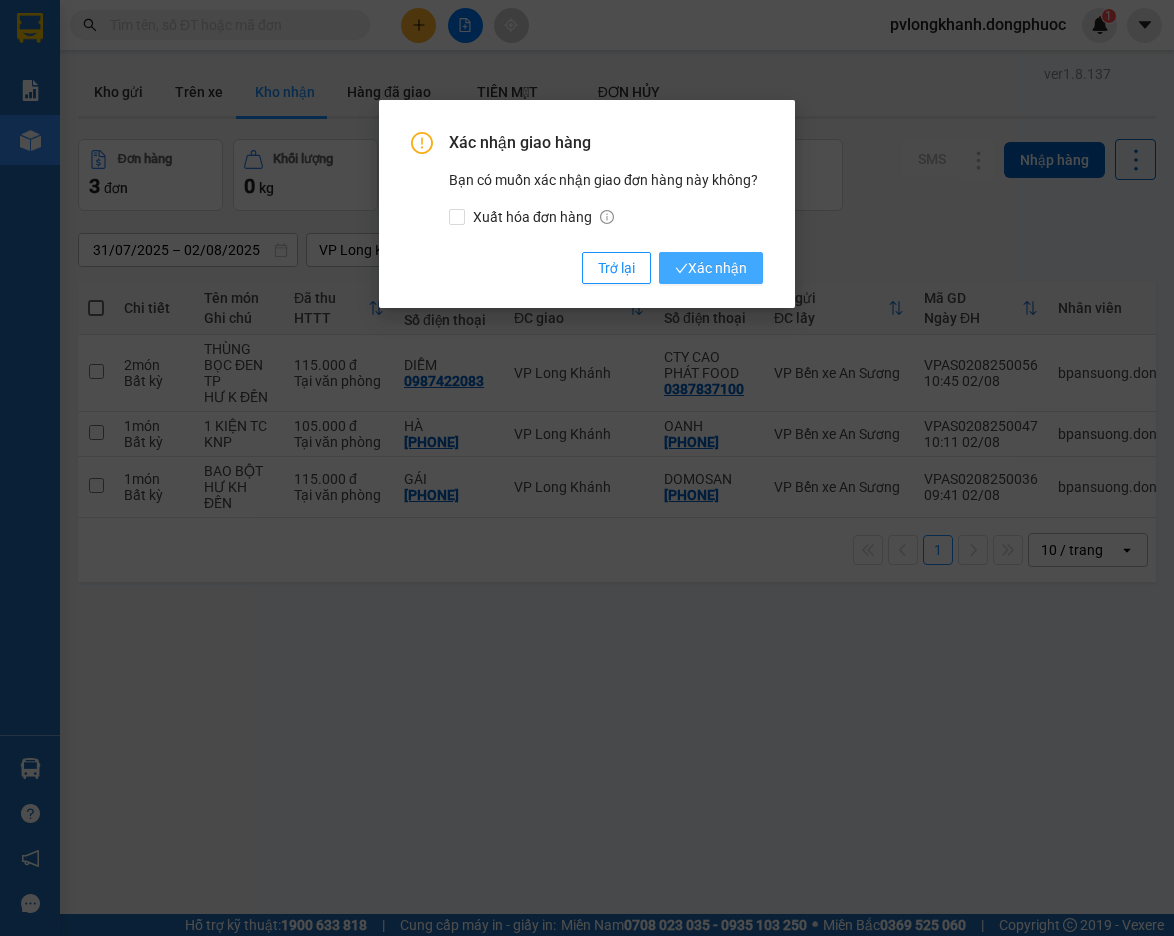 click on "Xác nhận" at bounding box center [711, 268] 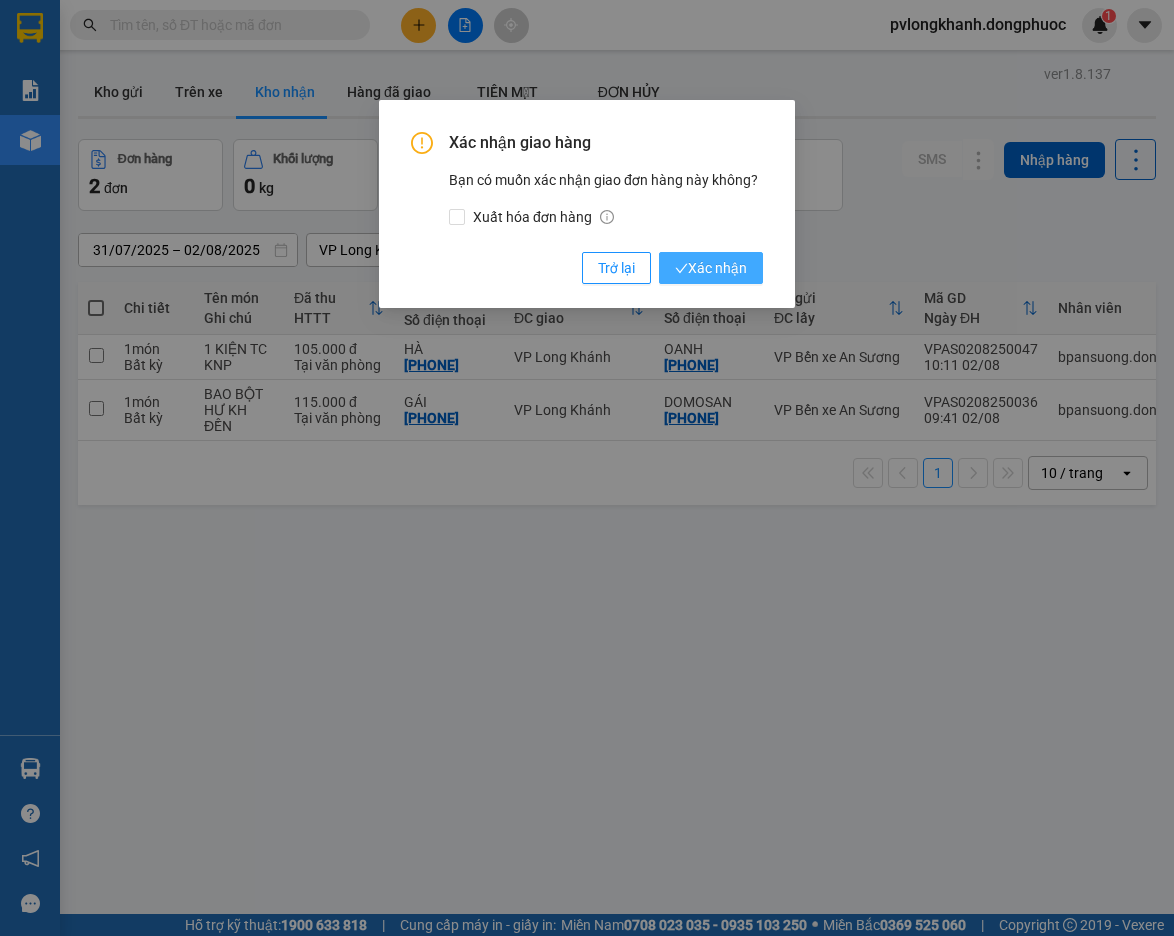 click on "Xác nhận" at bounding box center [711, 268] 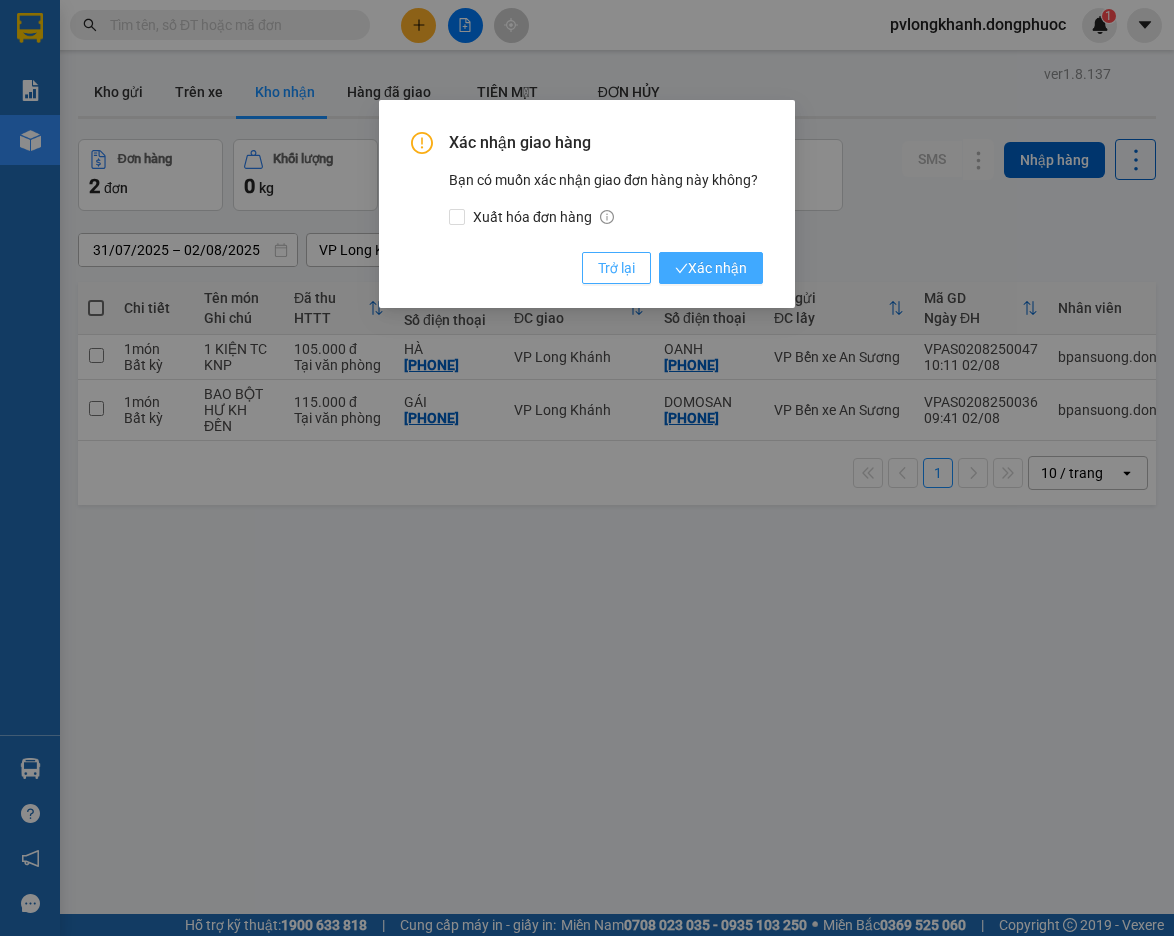 click on "Xác nhận" at bounding box center (711, 268) 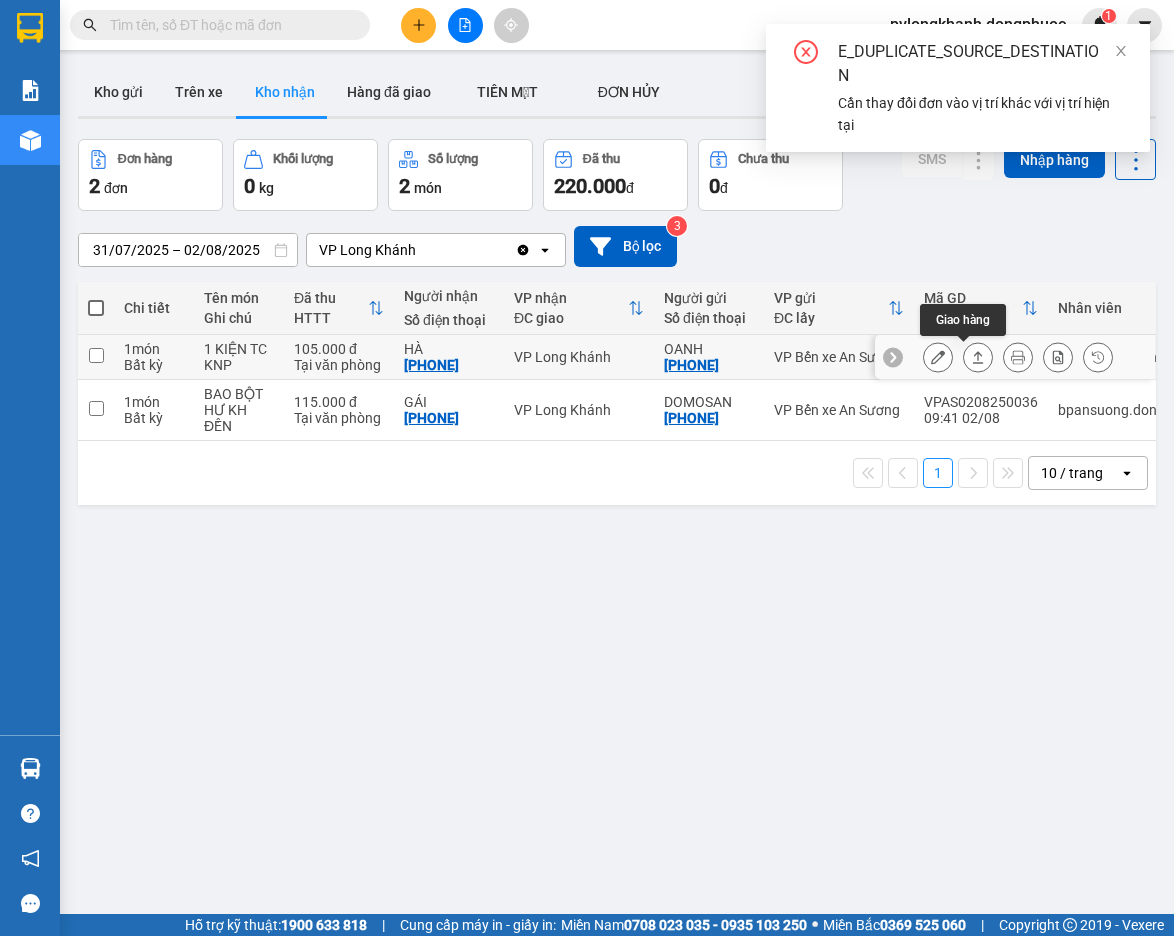 click 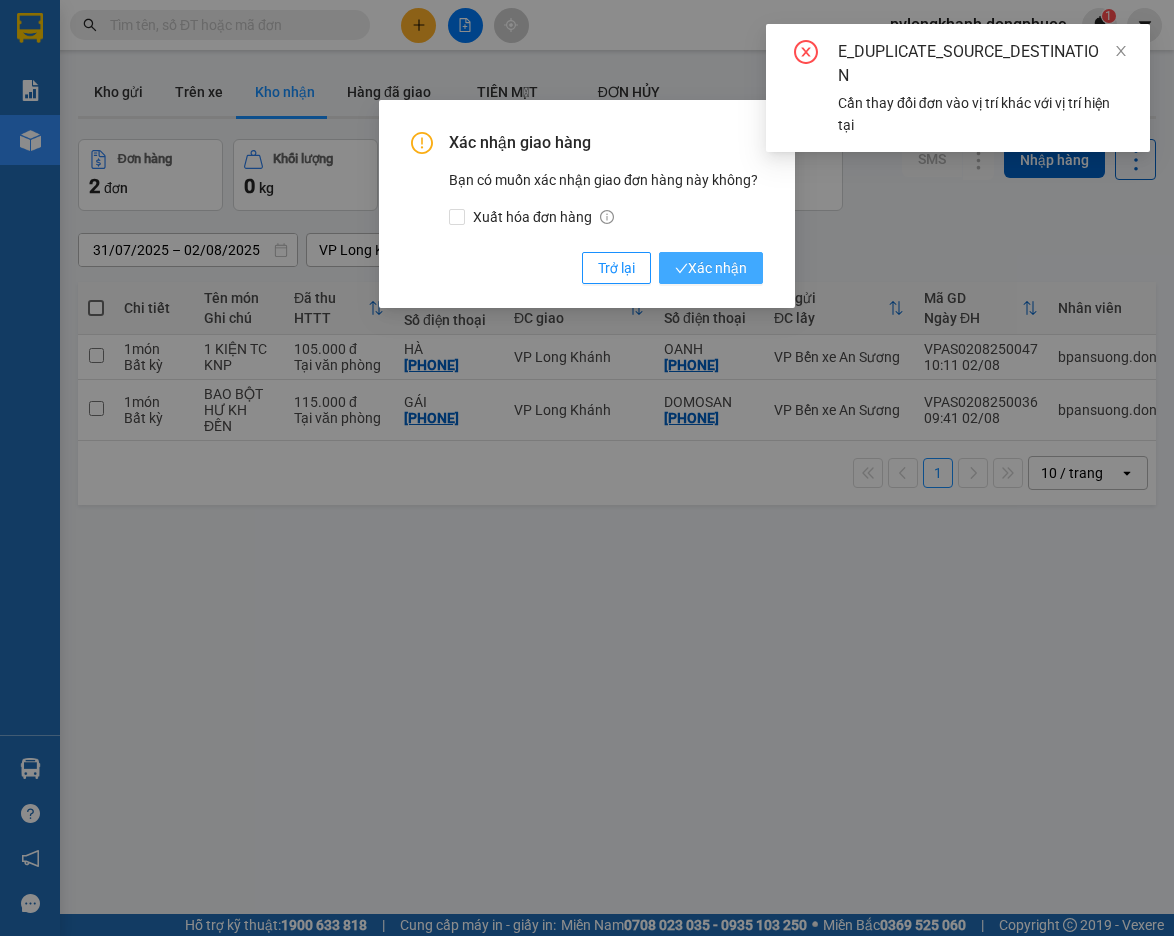 click on "Xác nhận" at bounding box center (711, 268) 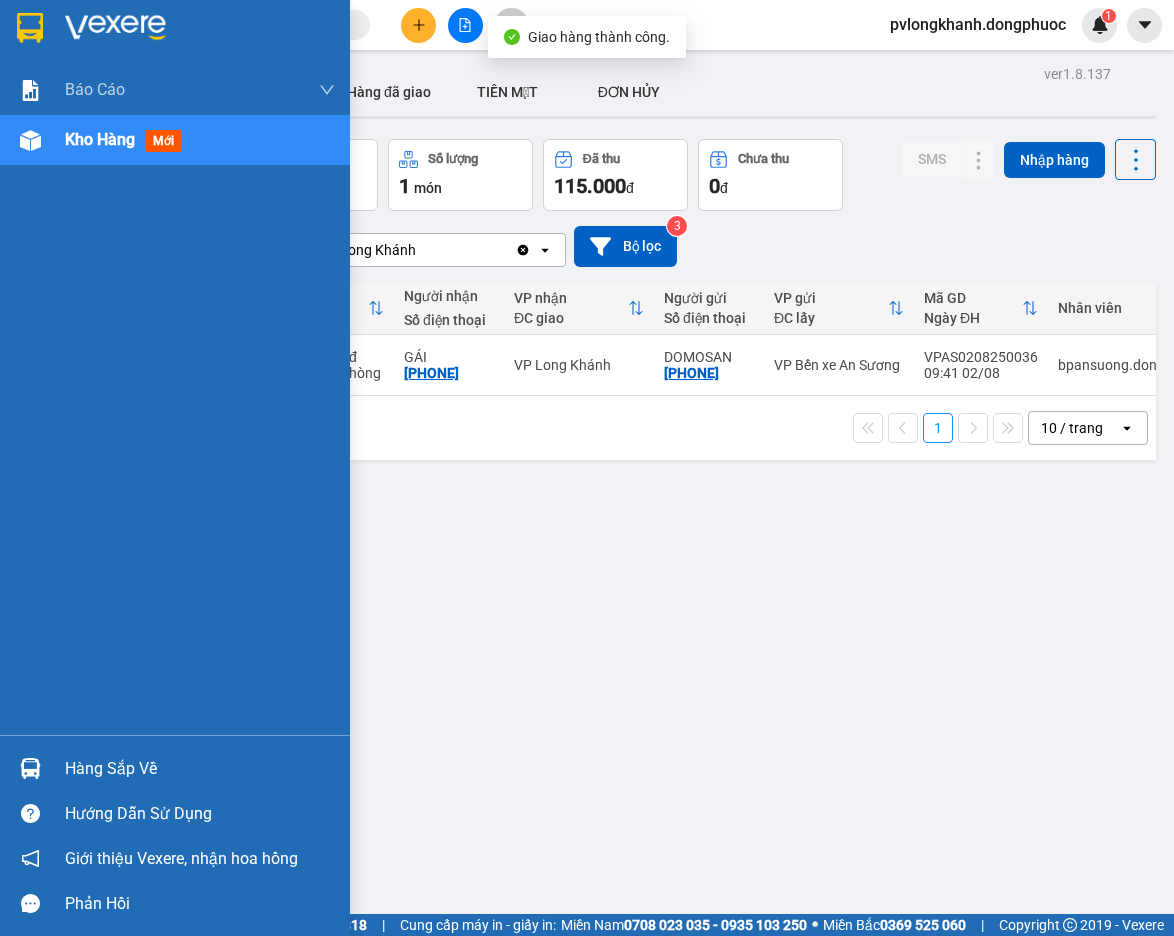 click on "Báo cáo Mẫu 1: Báo cáo dòng tiền  Mẫu 1: Báo cáo dòng tiền theo nhân viên Mẫu 1: Báo cáo dòng tiền theo nhân viên (VP) Mẫu 2: Doanh số tạo đơn theo Văn phòng, nhân viên - Trạm     Kho hàng mới" at bounding box center (175, 400) 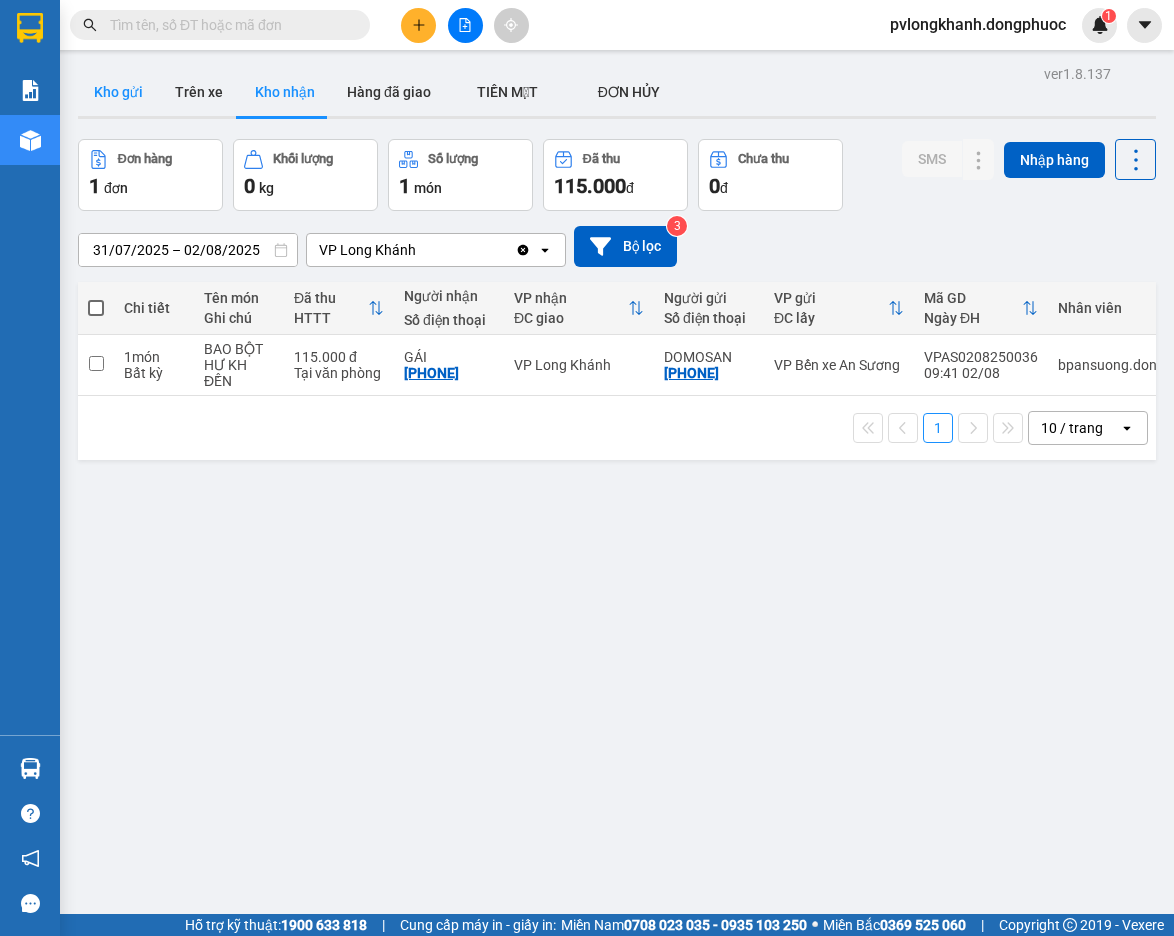 click on "Kho gửi" at bounding box center (118, 92) 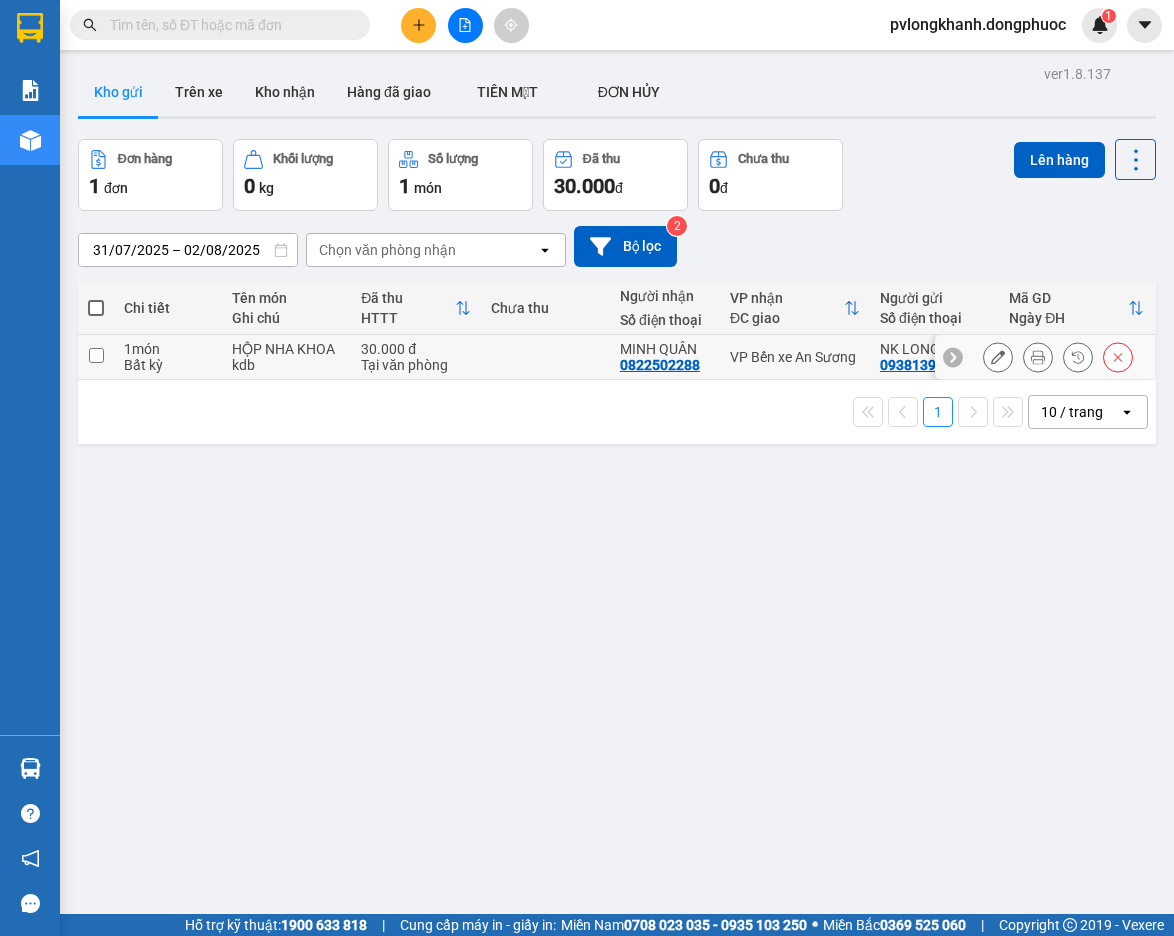 click at bounding box center (96, 355) 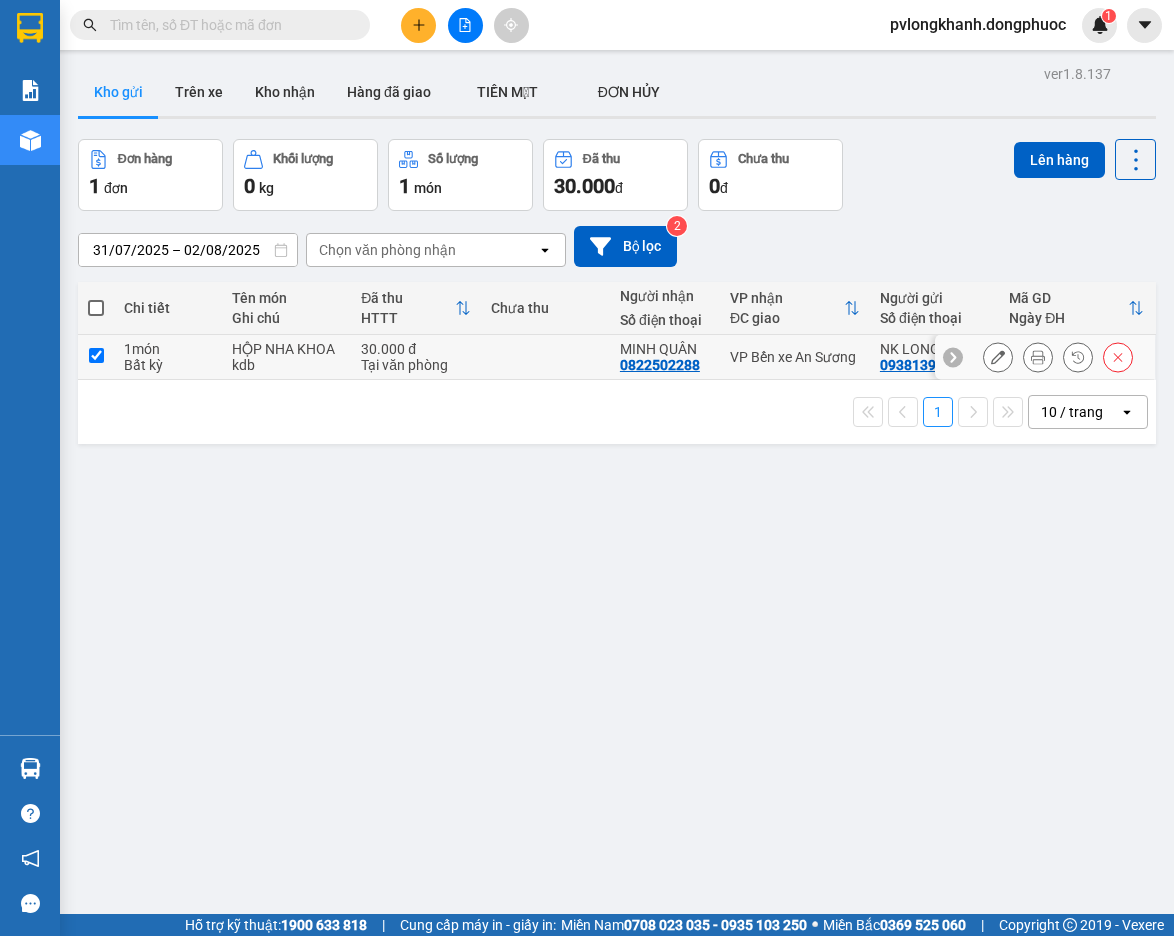 checkbox on "true" 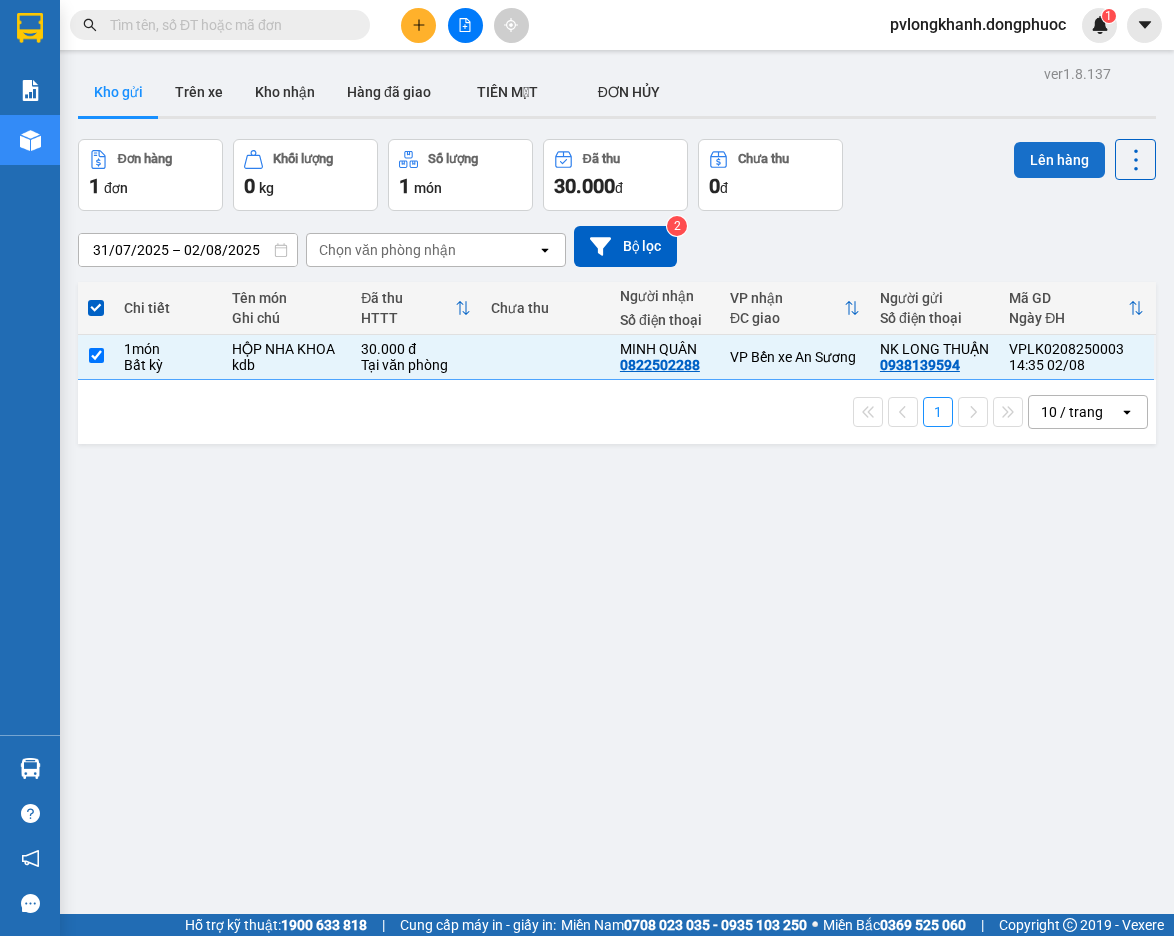 click on "Lên hàng" at bounding box center [1059, 160] 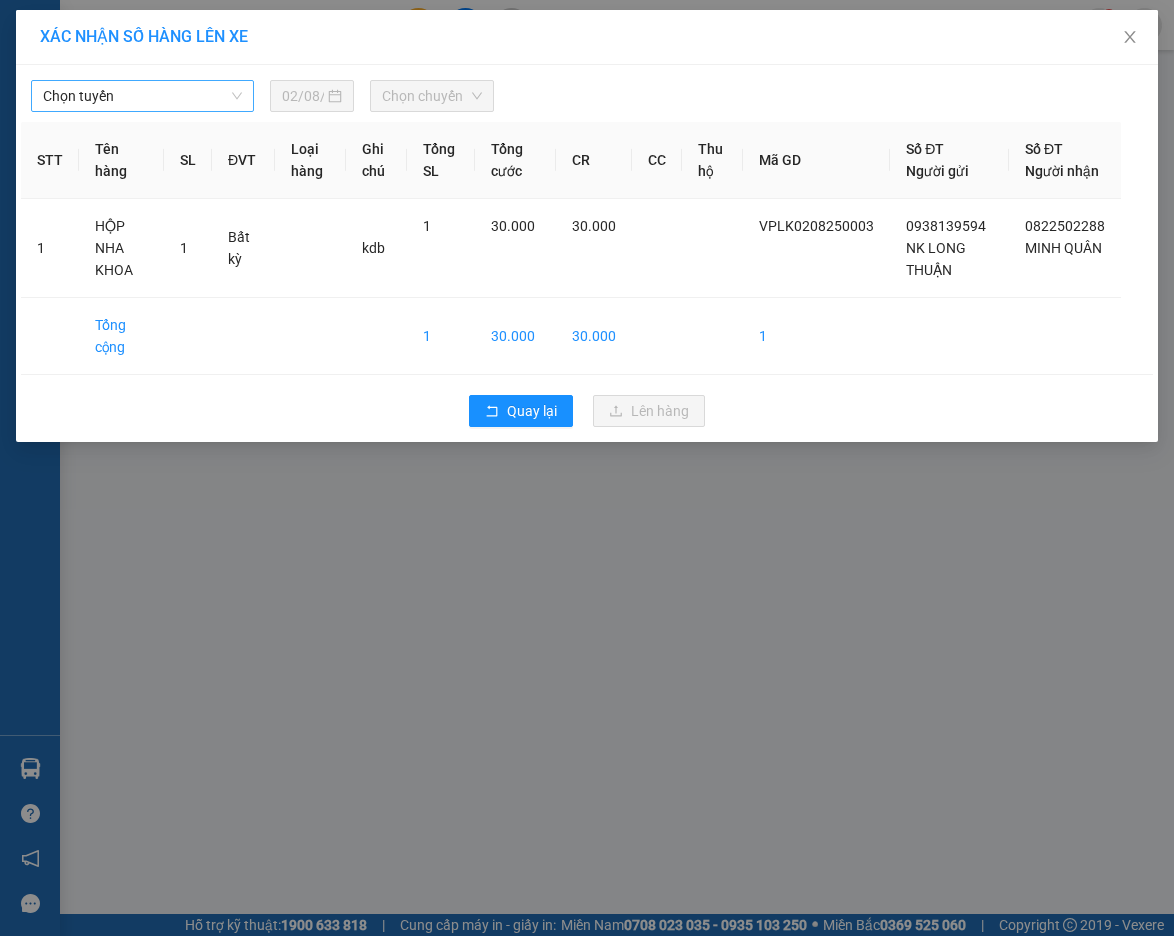 click on "Chọn tuyến" at bounding box center (142, 96) 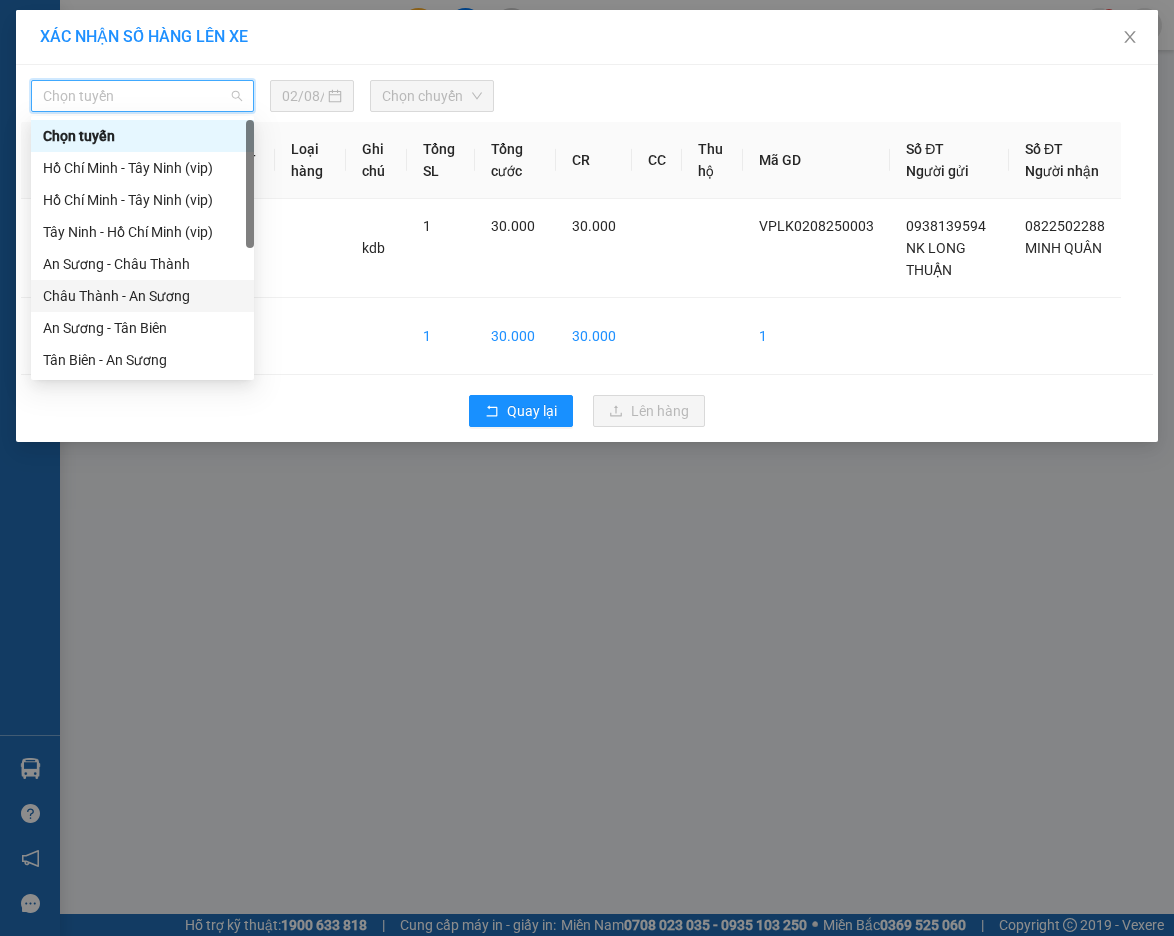 click on "Châu Thành - An Sương" at bounding box center (142, 296) 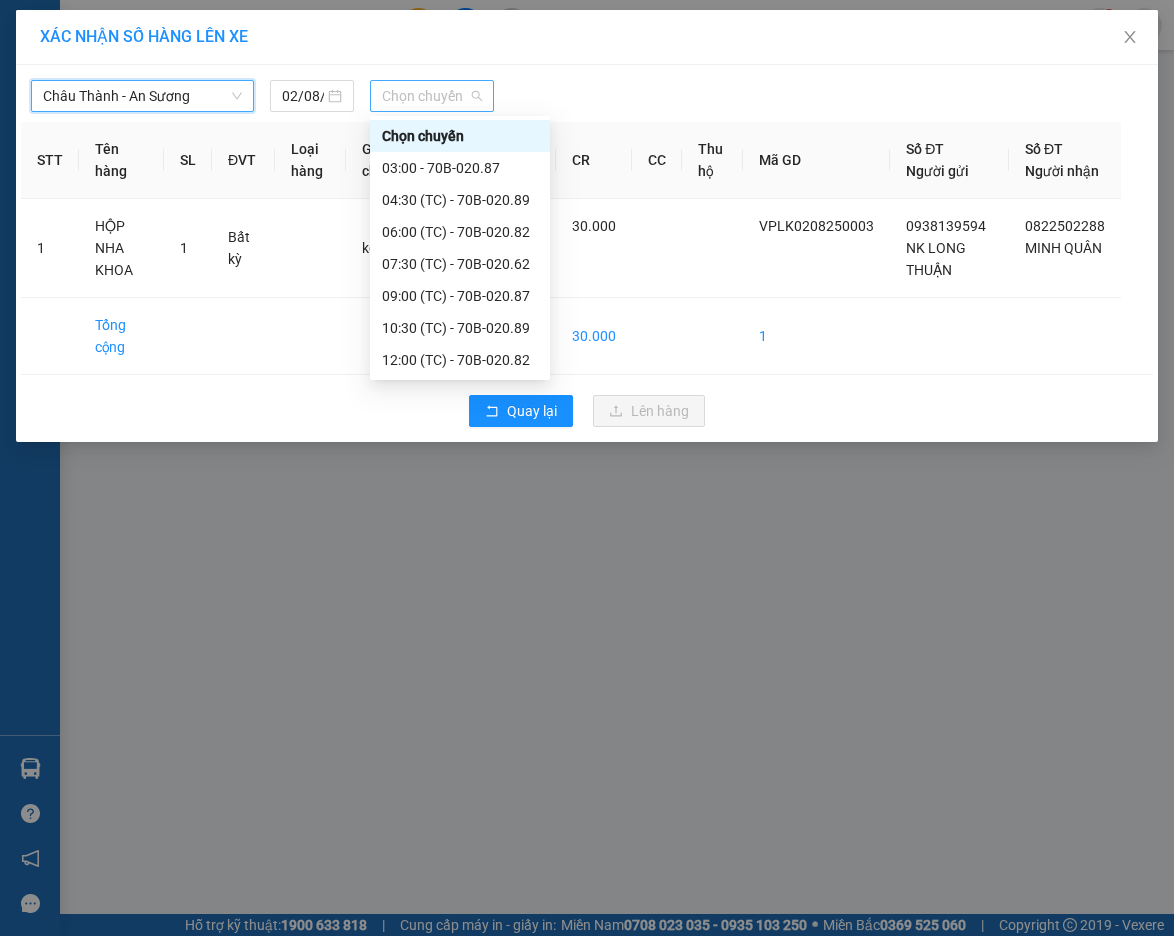click on "Chọn chuyến" at bounding box center (432, 96) 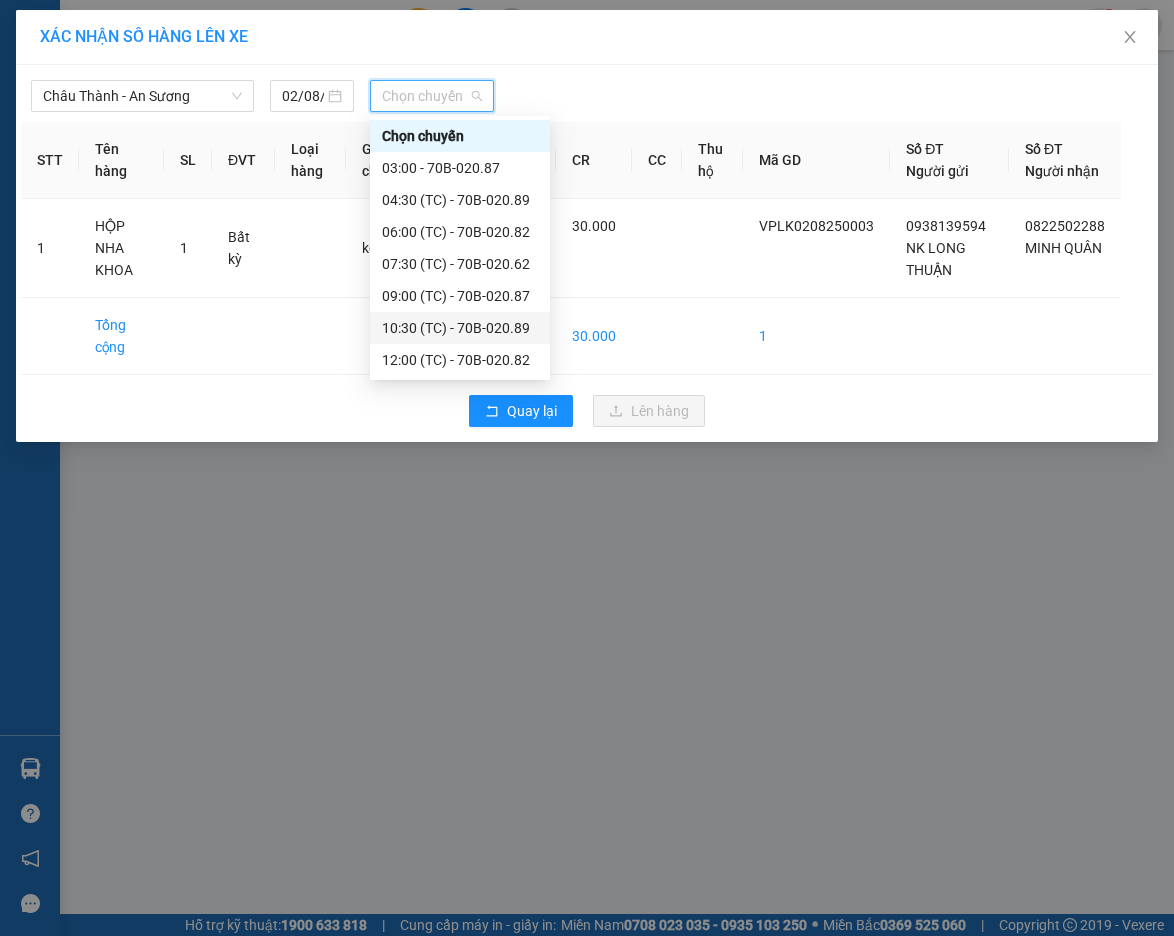 scroll, scrollTop: 96, scrollLeft: 0, axis: vertical 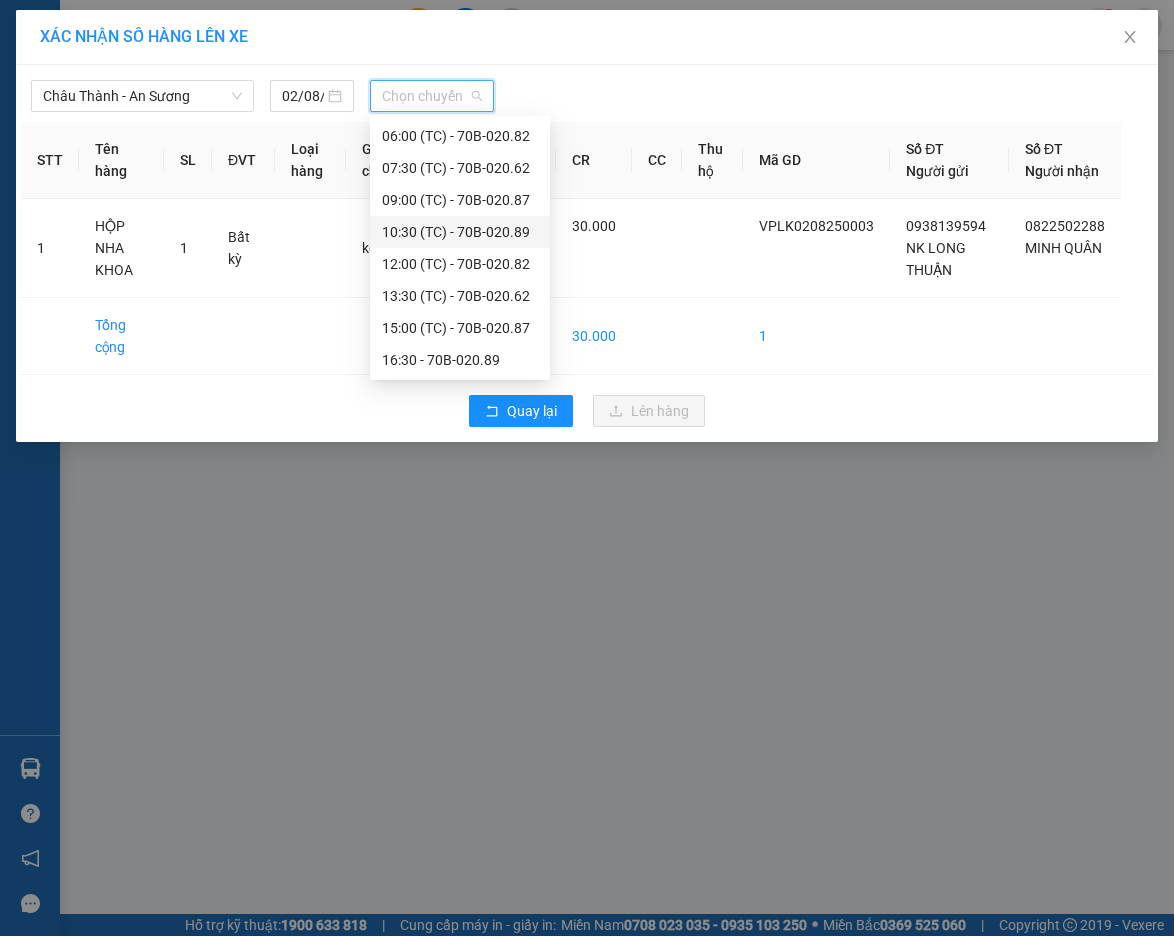 click on "15:00   (TC)   - 70B-020.87" at bounding box center [460, 328] 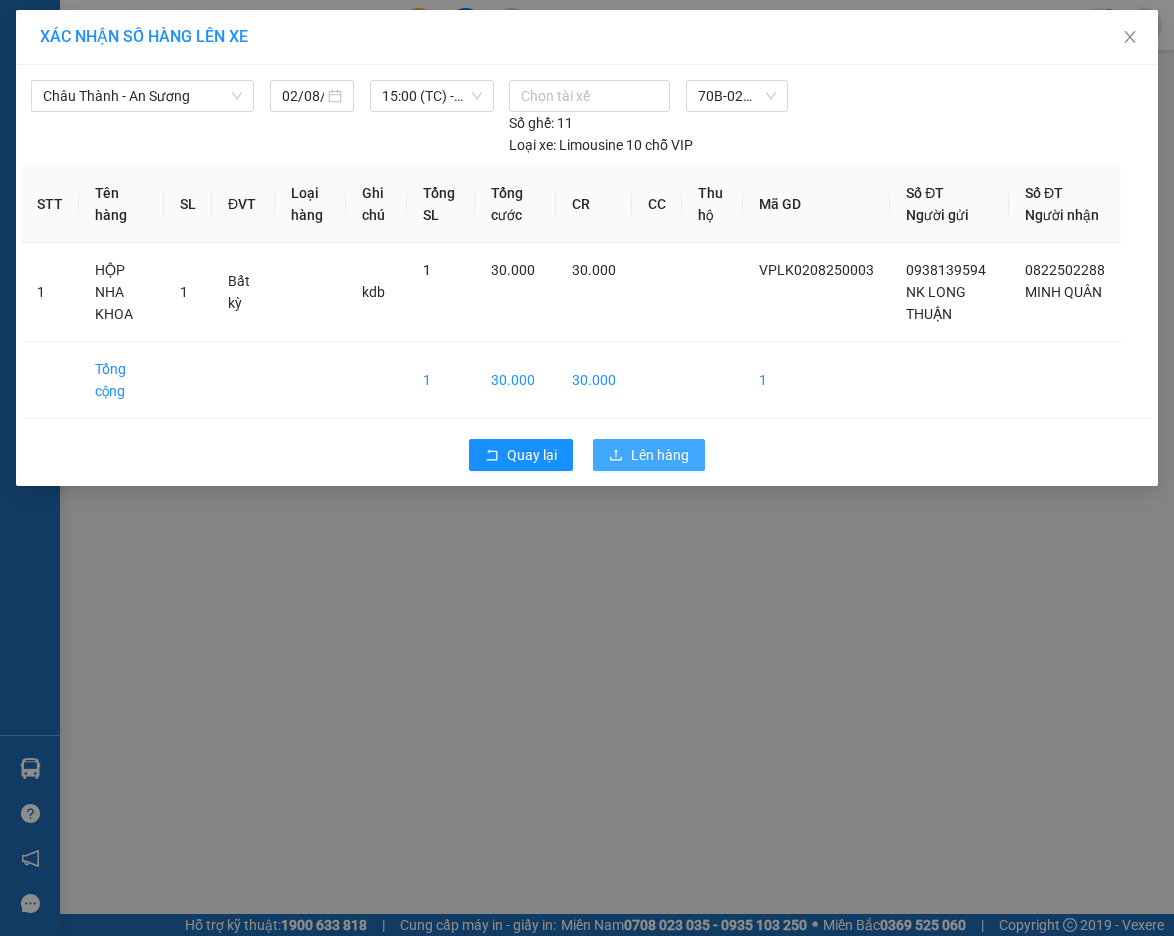 click on "Lên hàng" at bounding box center [660, 455] 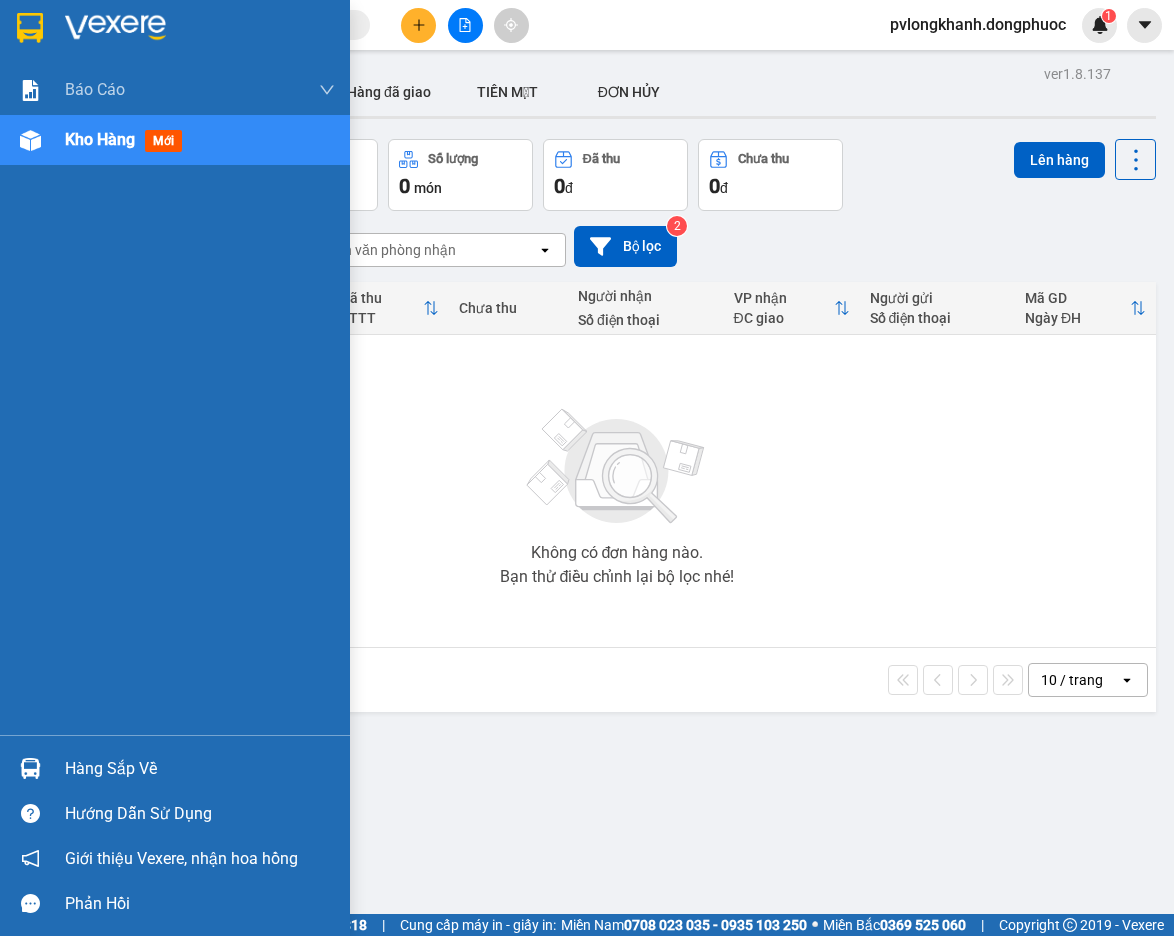 click on "Hàng sắp về" at bounding box center [200, 769] 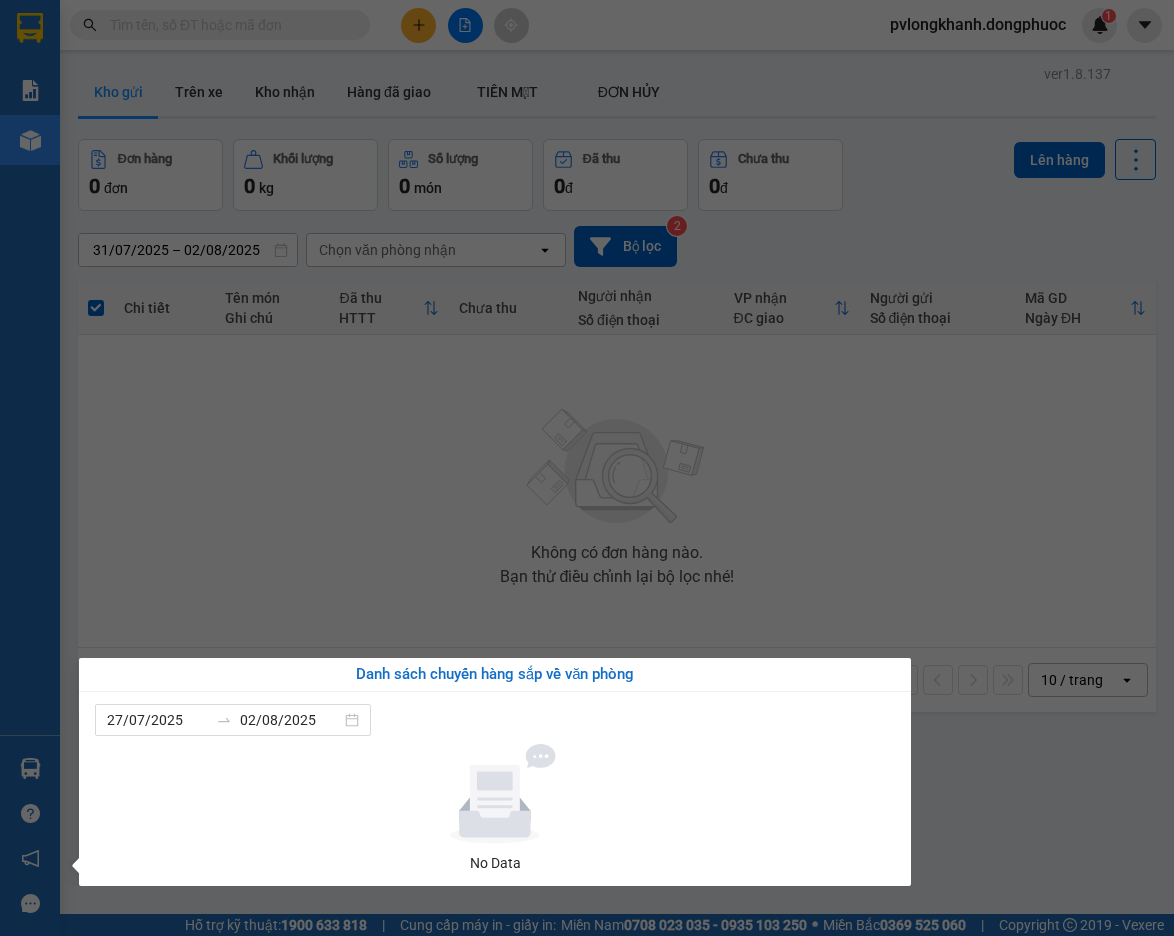 click on "Báo cáo Mẫu 1: Báo cáo dòng tiền  Mẫu 1: Báo cáo dòng tiền theo nhân viên Mẫu 1: Báo cáo dòng tiền theo nhân viên (VP) Mẫu 2: Doanh số tạo đơn theo Văn phòng, nhân viên - Trạm     Kho hàng mới Hàng sắp về Hướng dẫn sử dụng Giới thiệu Vexere, nhận hoa hồng Phản hồi Phần mềm hỗ trợ bạn tốt chứ?" at bounding box center [30, 468] 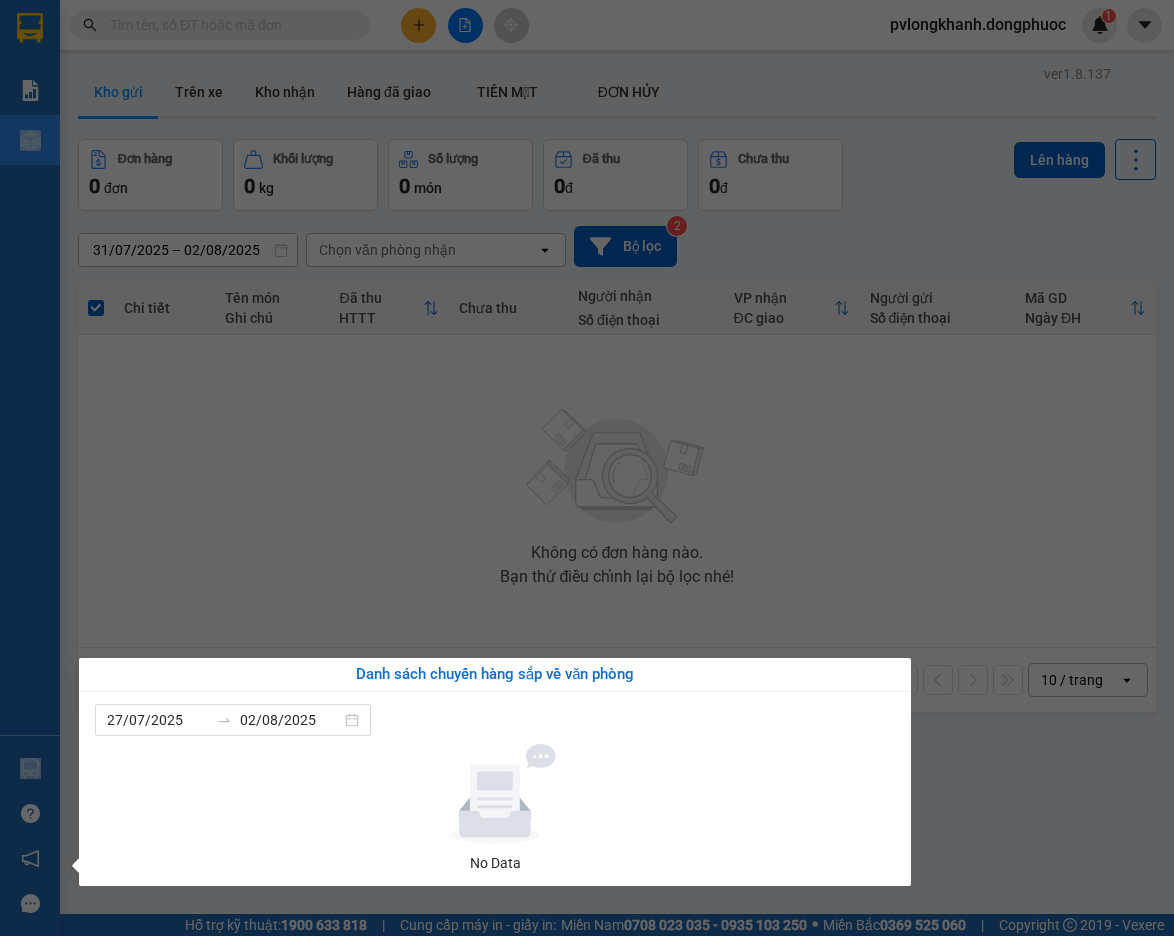 click on "Báo cáo Mẫu 1: Báo cáo dòng tiền  Mẫu 1: Báo cáo dòng tiền theo nhân viên Mẫu 1: Báo cáo dòng tiền theo nhân viên (VP) Mẫu 2: Doanh số tạo đơn theo Văn phòng, nhân viên - Trạm     Kho hàng mới" at bounding box center [30, 400] 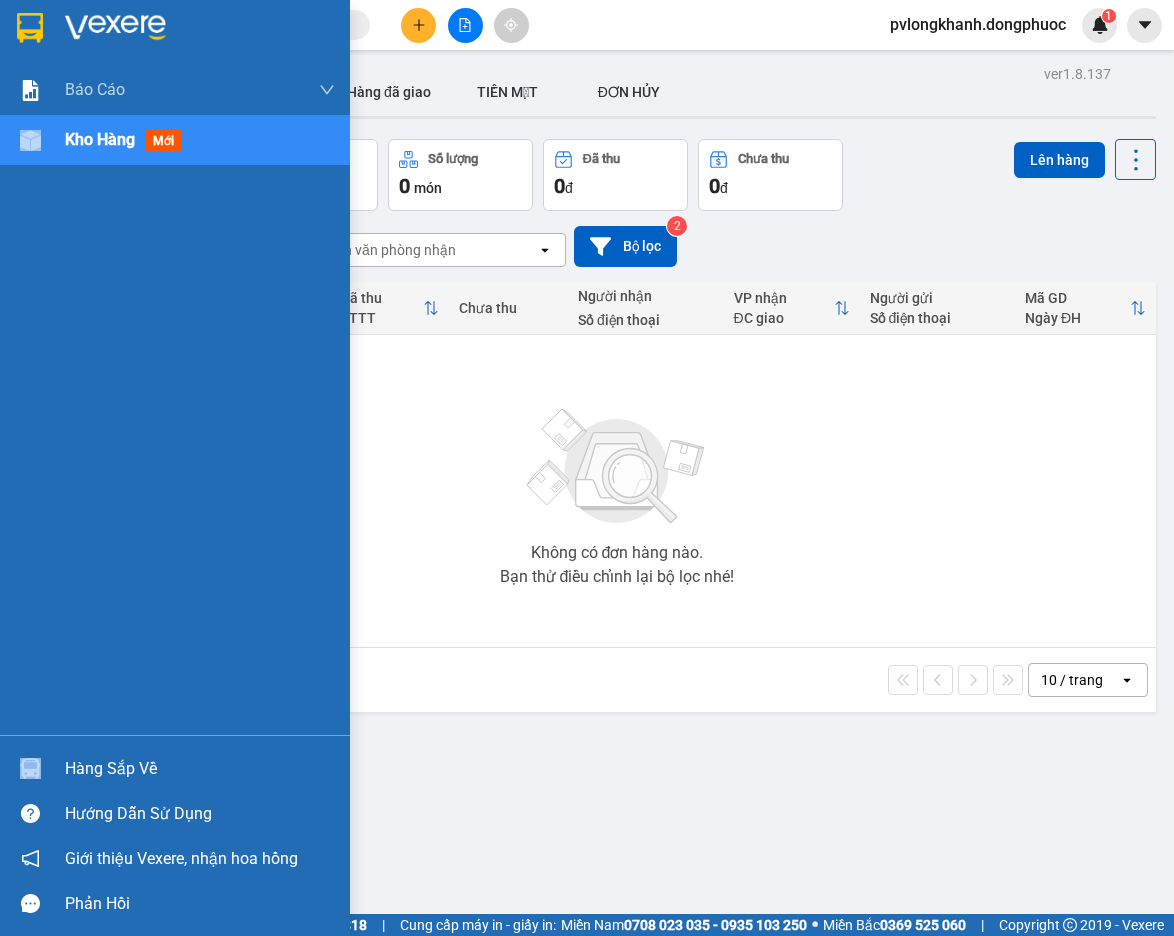 click on "Kho hàng" at bounding box center (100, 139) 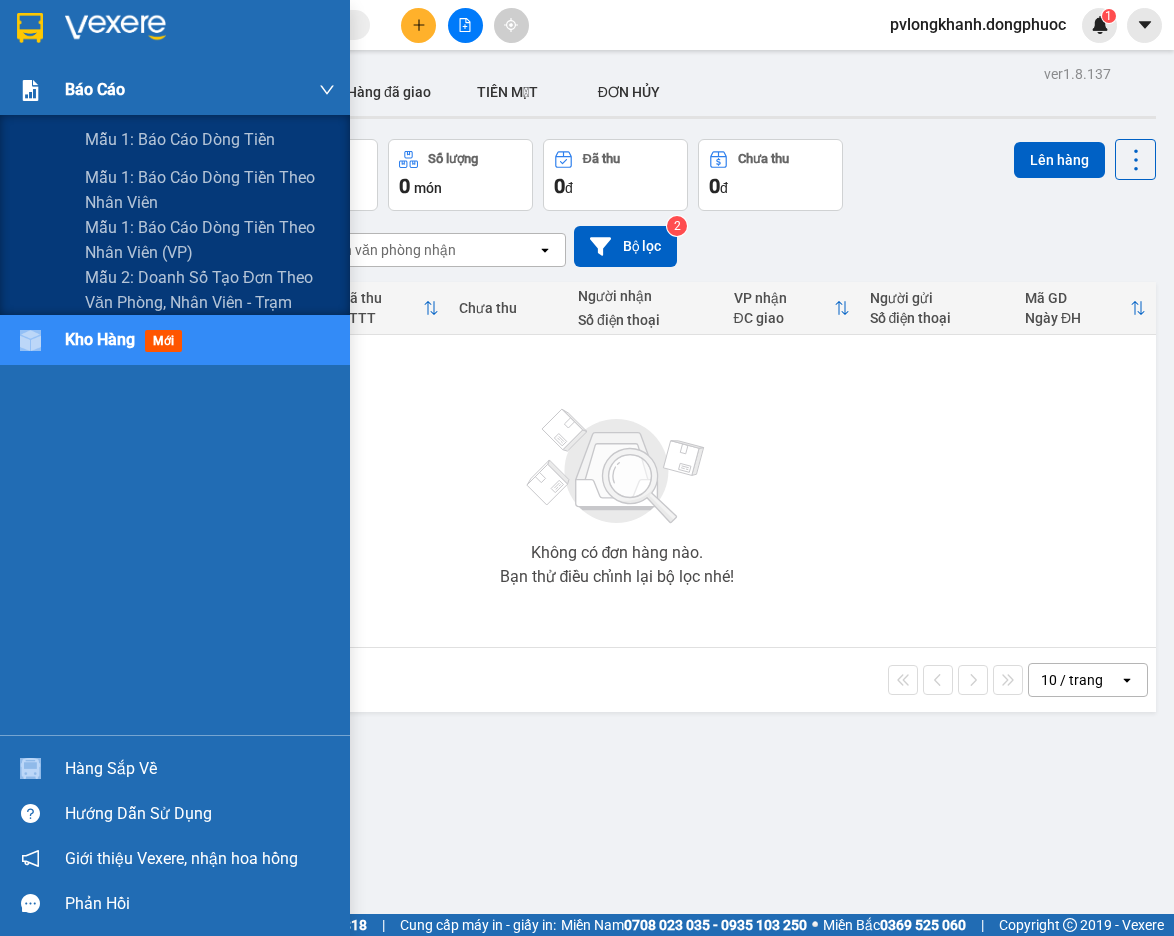 click on "Báo cáo" at bounding box center (200, 90) 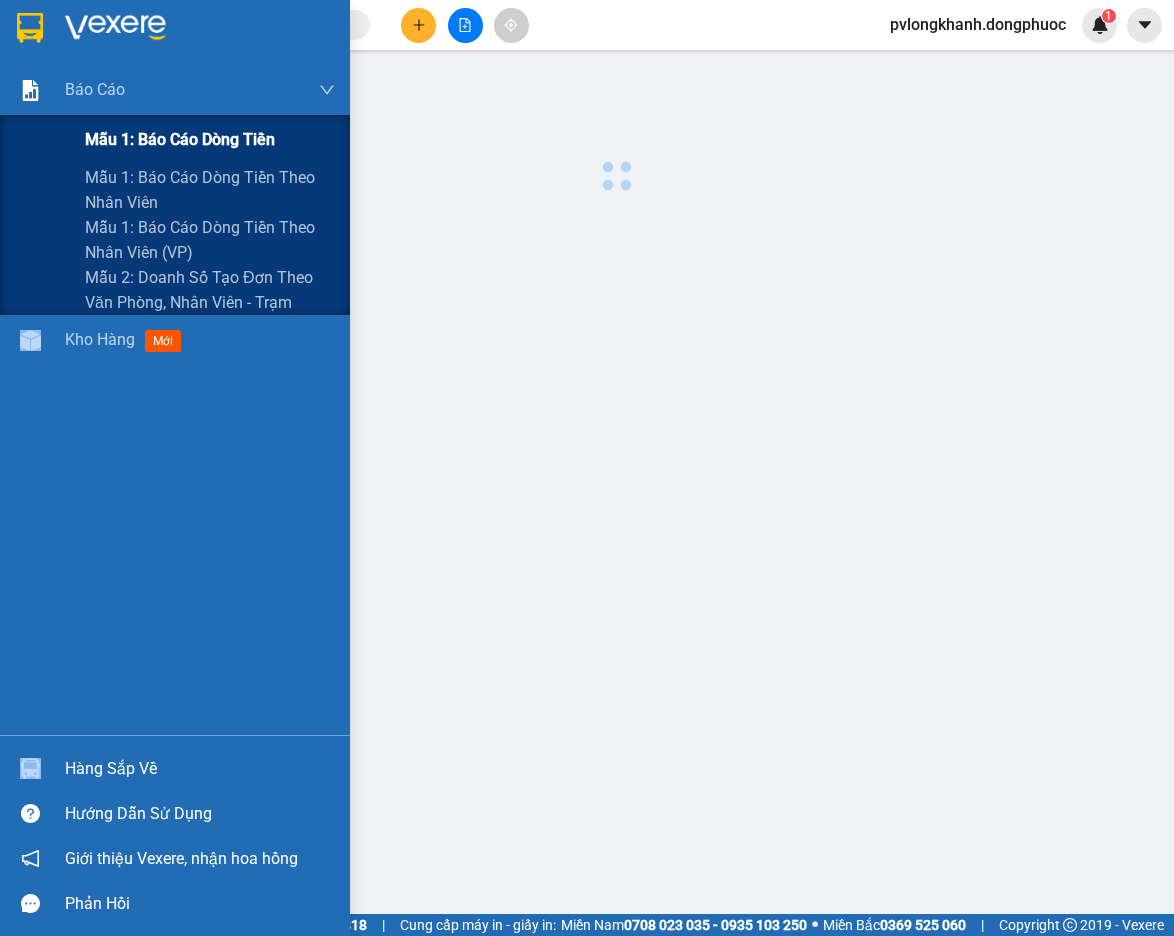 click on "Mẫu 1: Báo cáo dòng tiền" at bounding box center [180, 139] 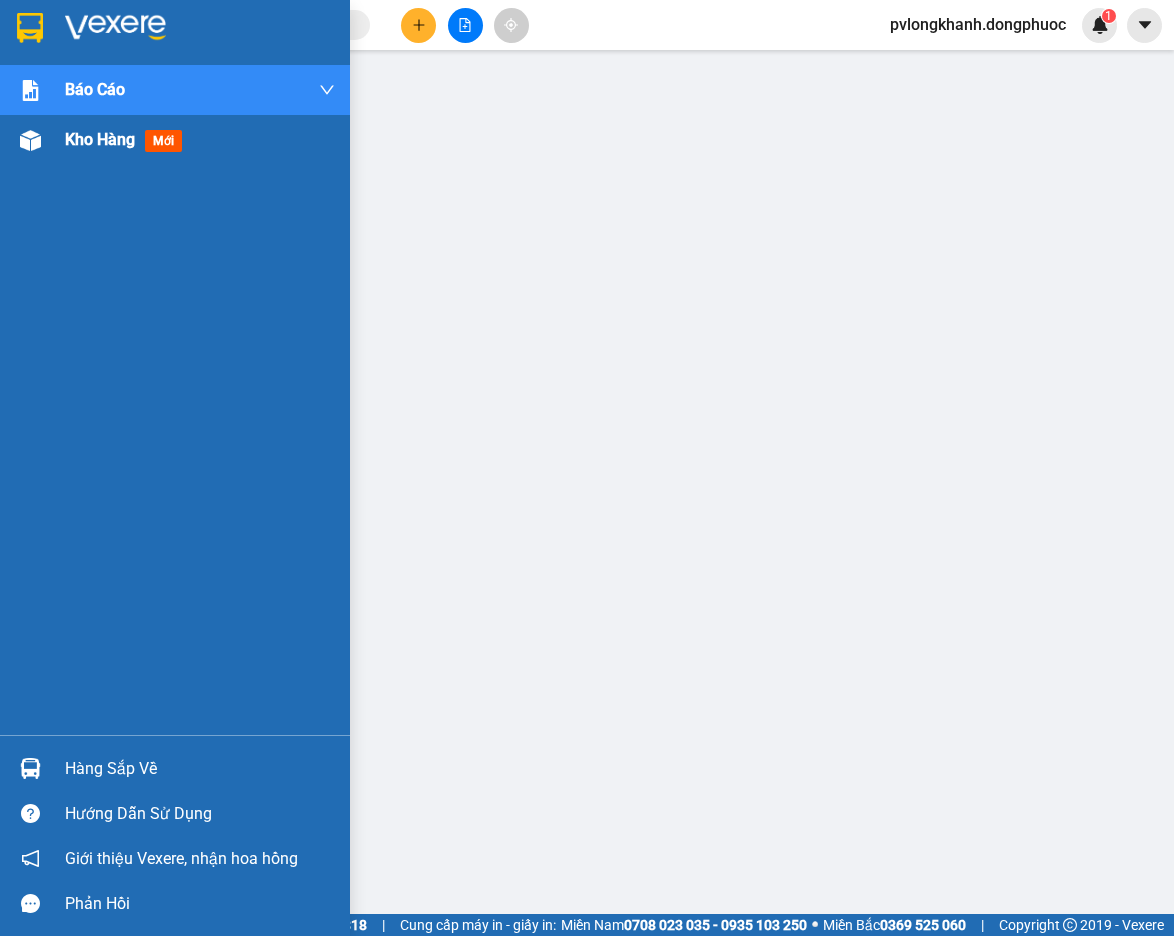 click on "Kho hàng" at bounding box center (100, 139) 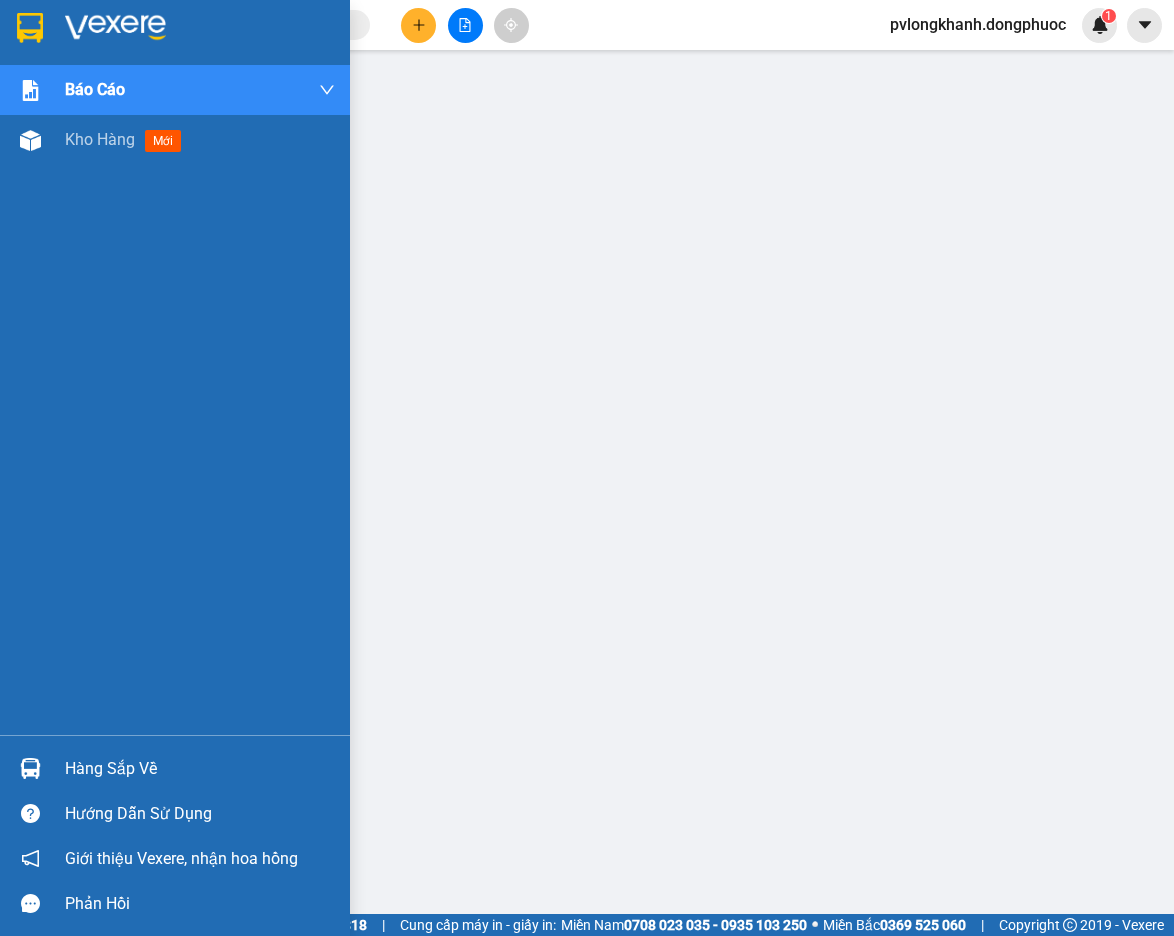 click on "Kho hàng" at bounding box center (100, 139) 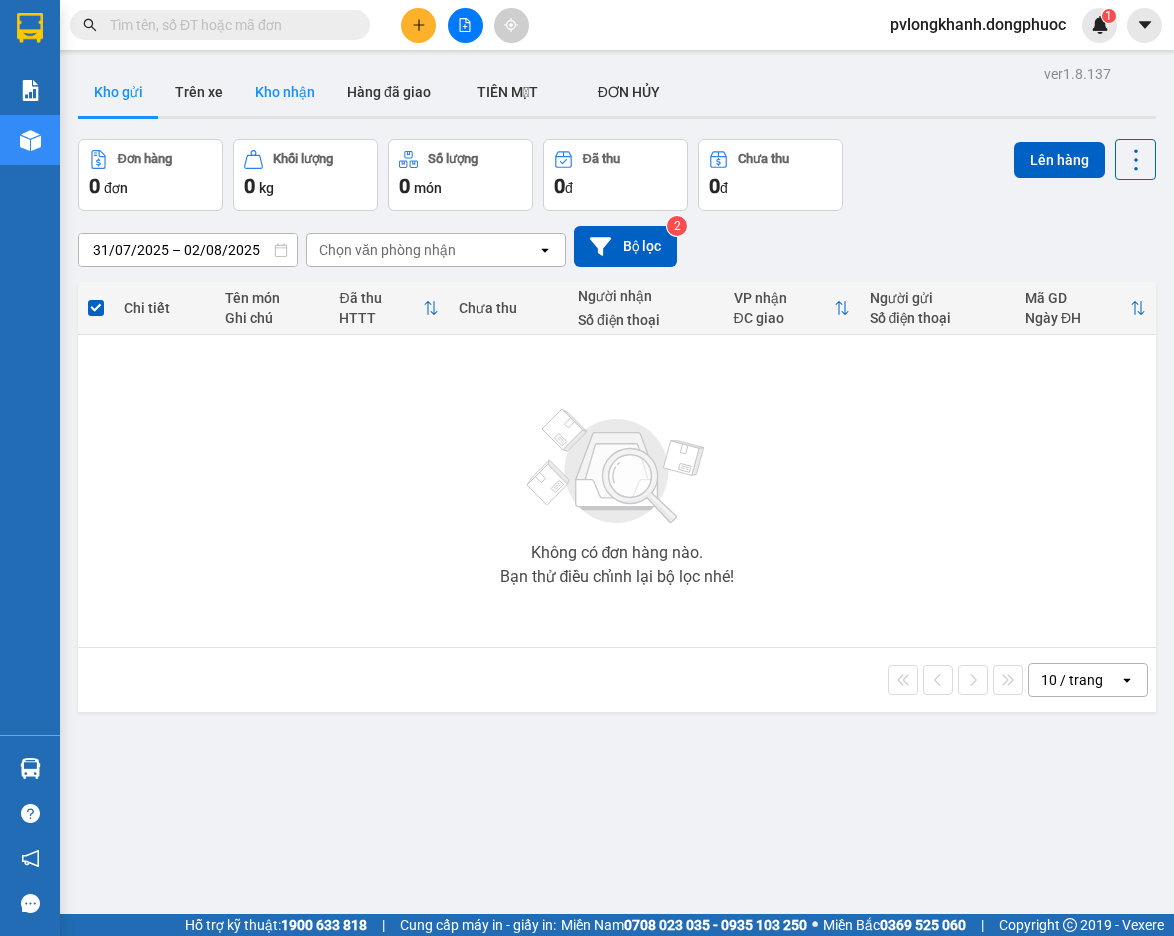 click on "Kho nhận" at bounding box center [285, 92] 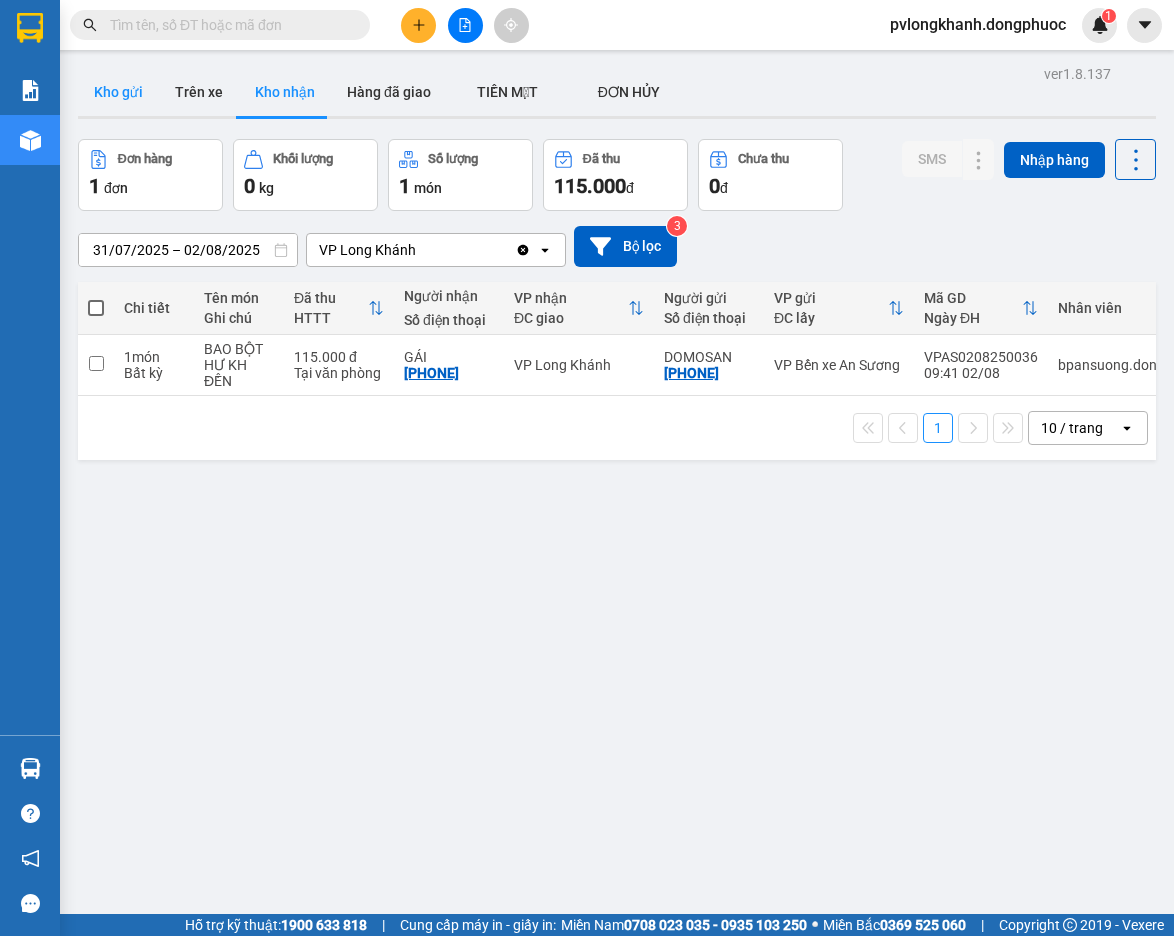 click on "Kho gửi" at bounding box center [118, 92] 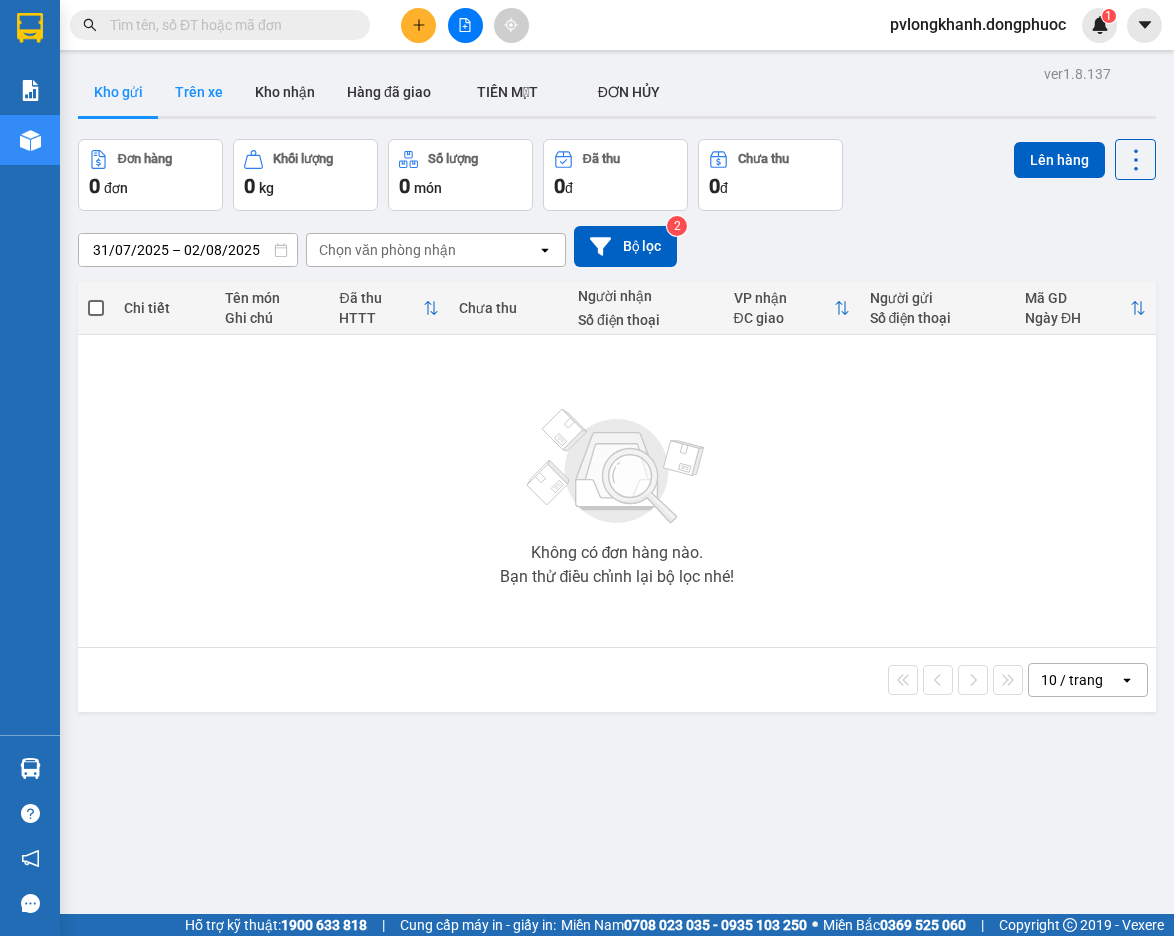 click on "Trên xe" at bounding box center [199, 92] 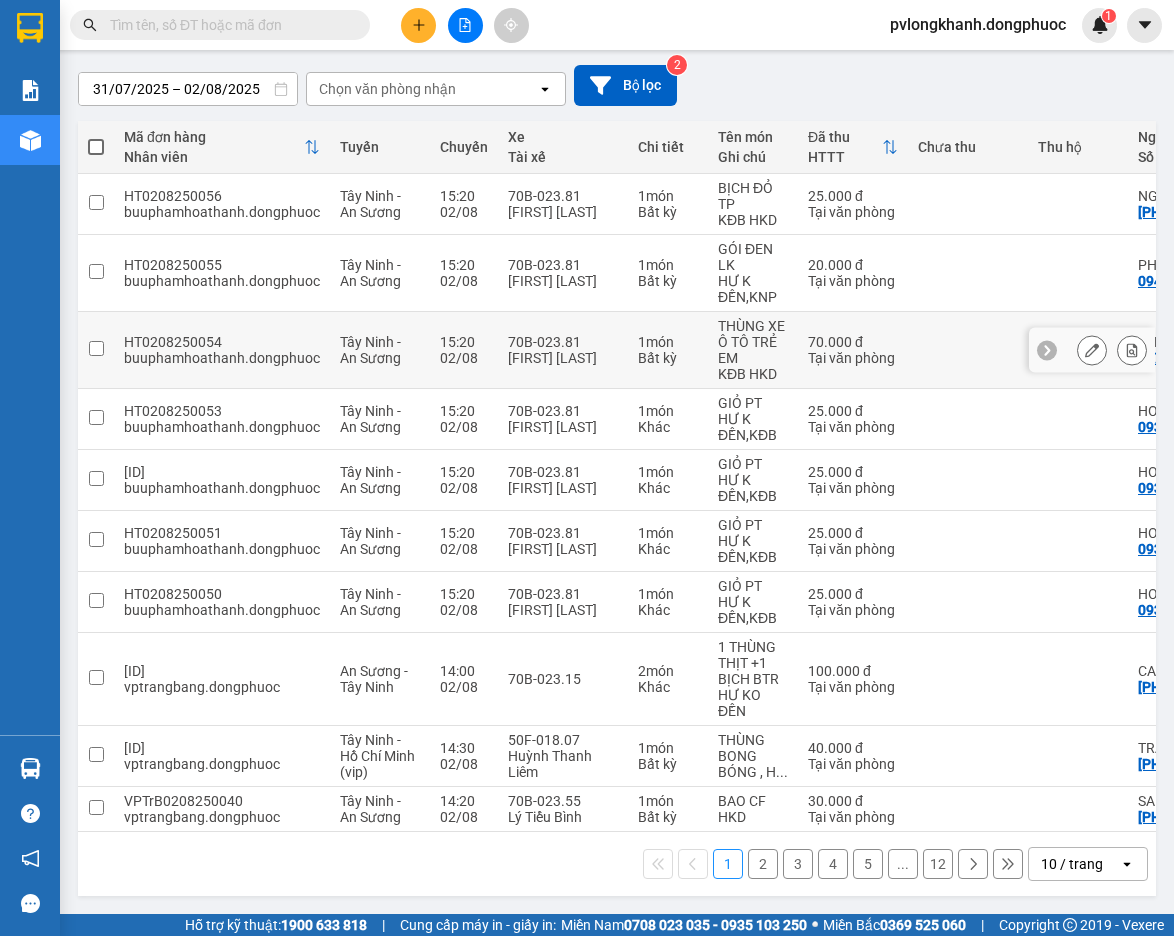 scroll, scrollTop: 0, scrollLeft: 0, axis: both 